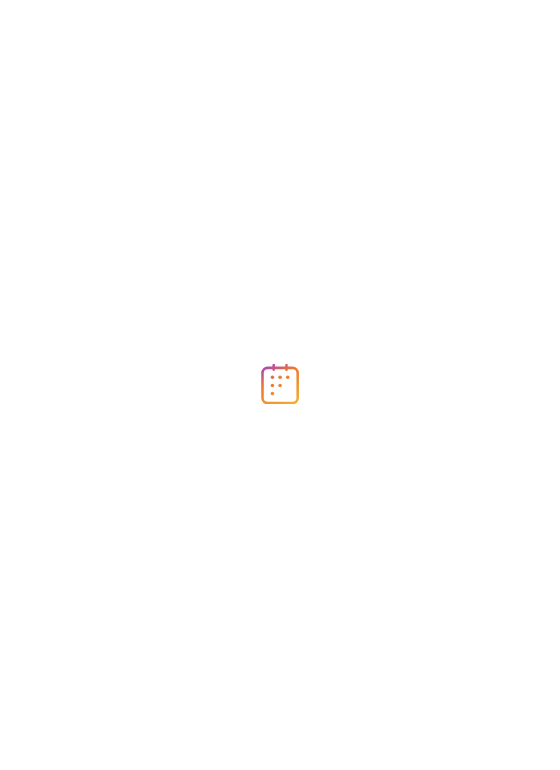 scroll, scrollTop: 0, scrollLeft: 0, axis: both 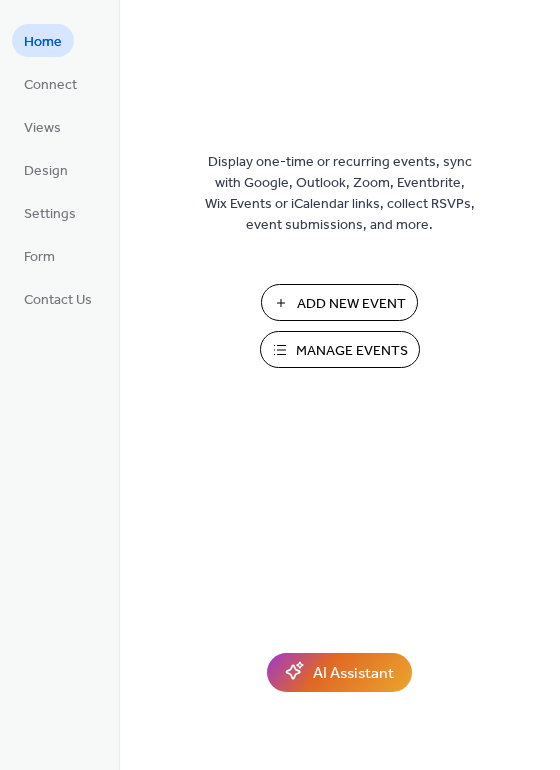 click on "Manage Events" at bounding box center [352, 351] 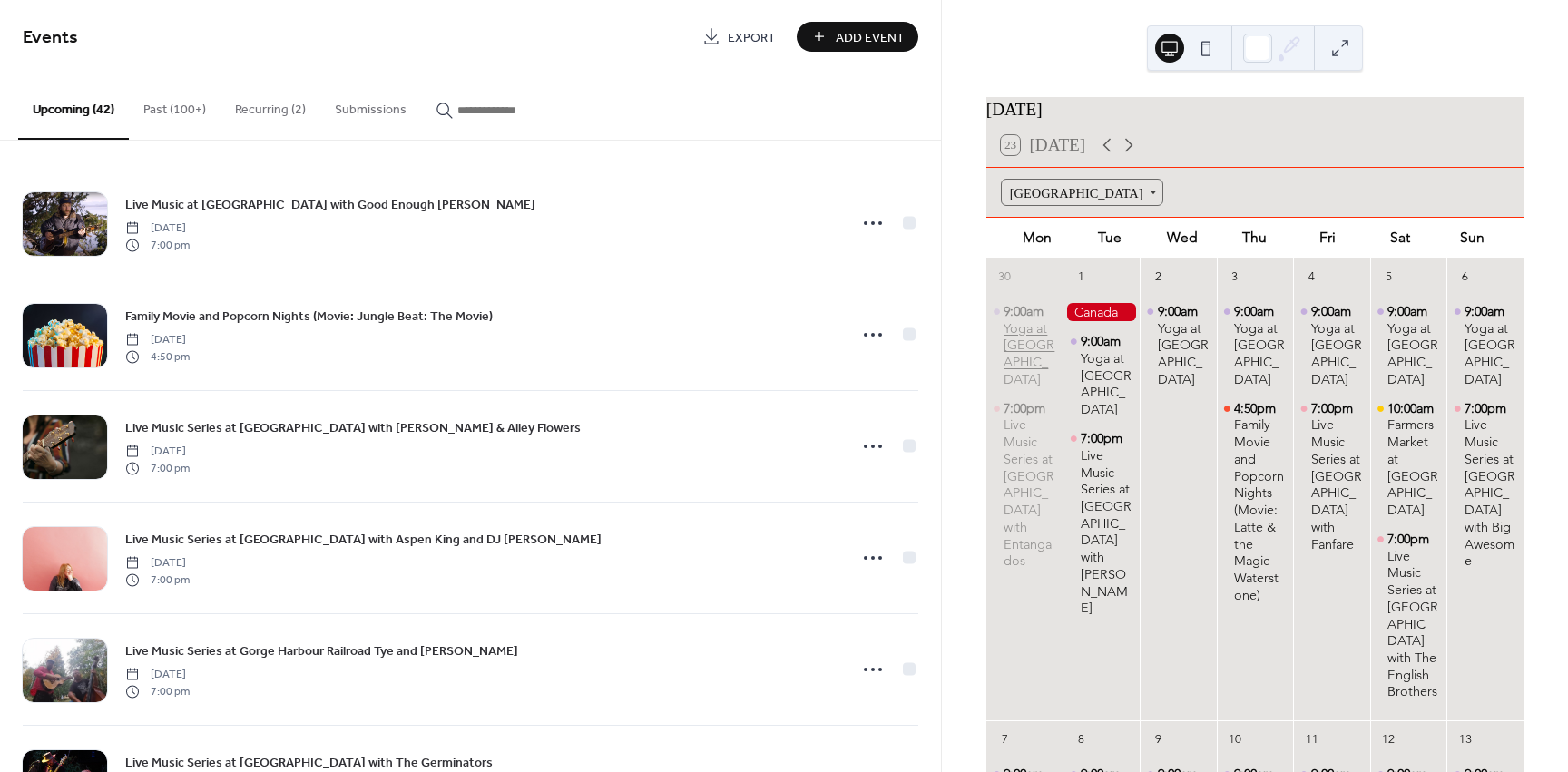 scroll, scrollTop: 0, scrollLeft: 0, axis: both 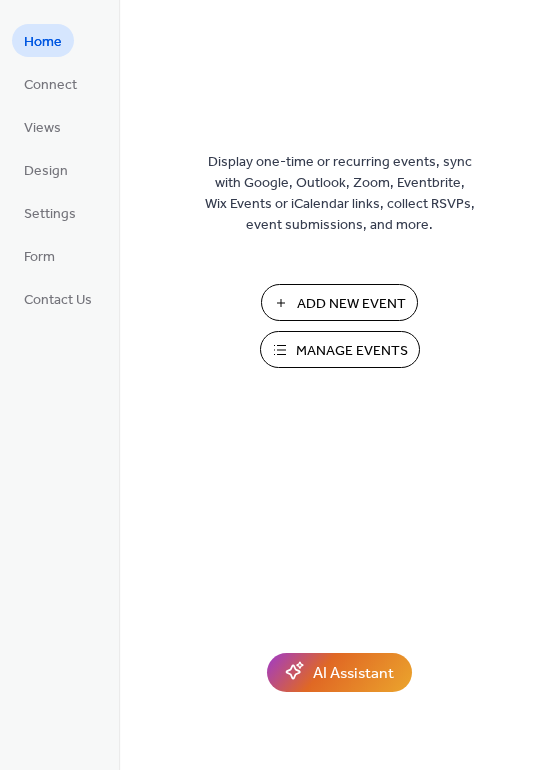 click on "Add New Event" at bounding box center (351, 304) 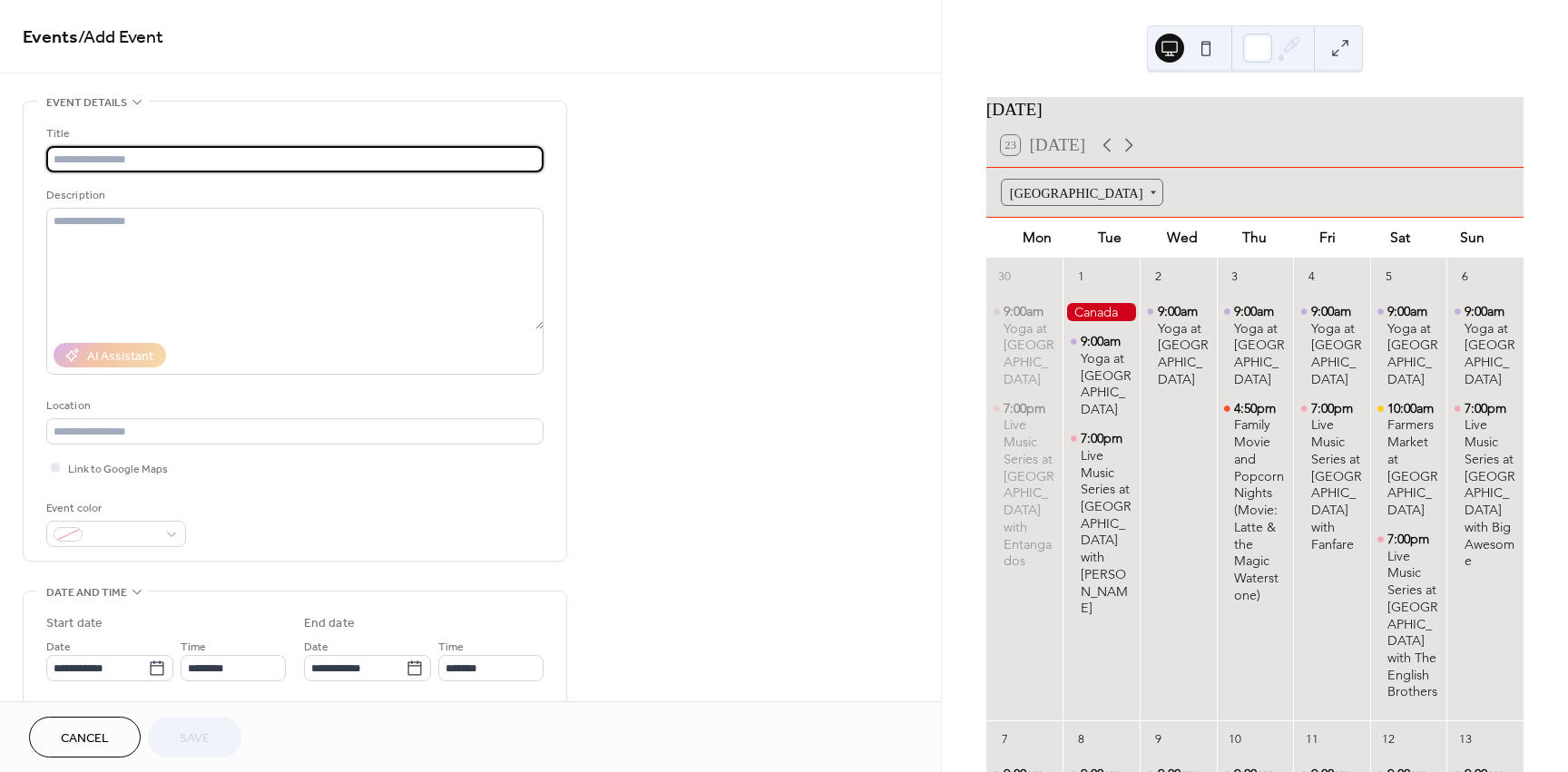scroll, scrollTop: 0, scrollLeft: 0, axis: both 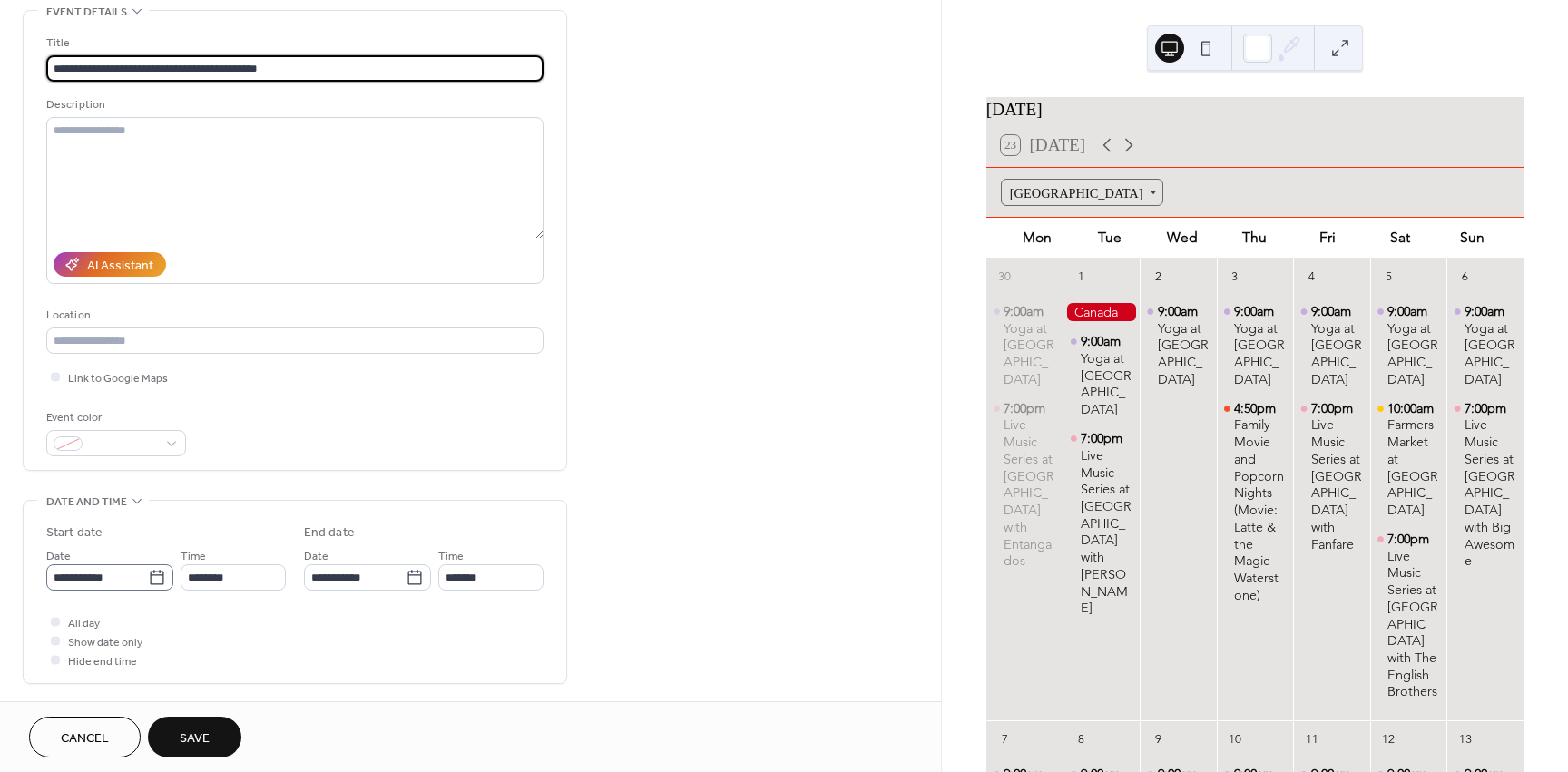 type on "**********" 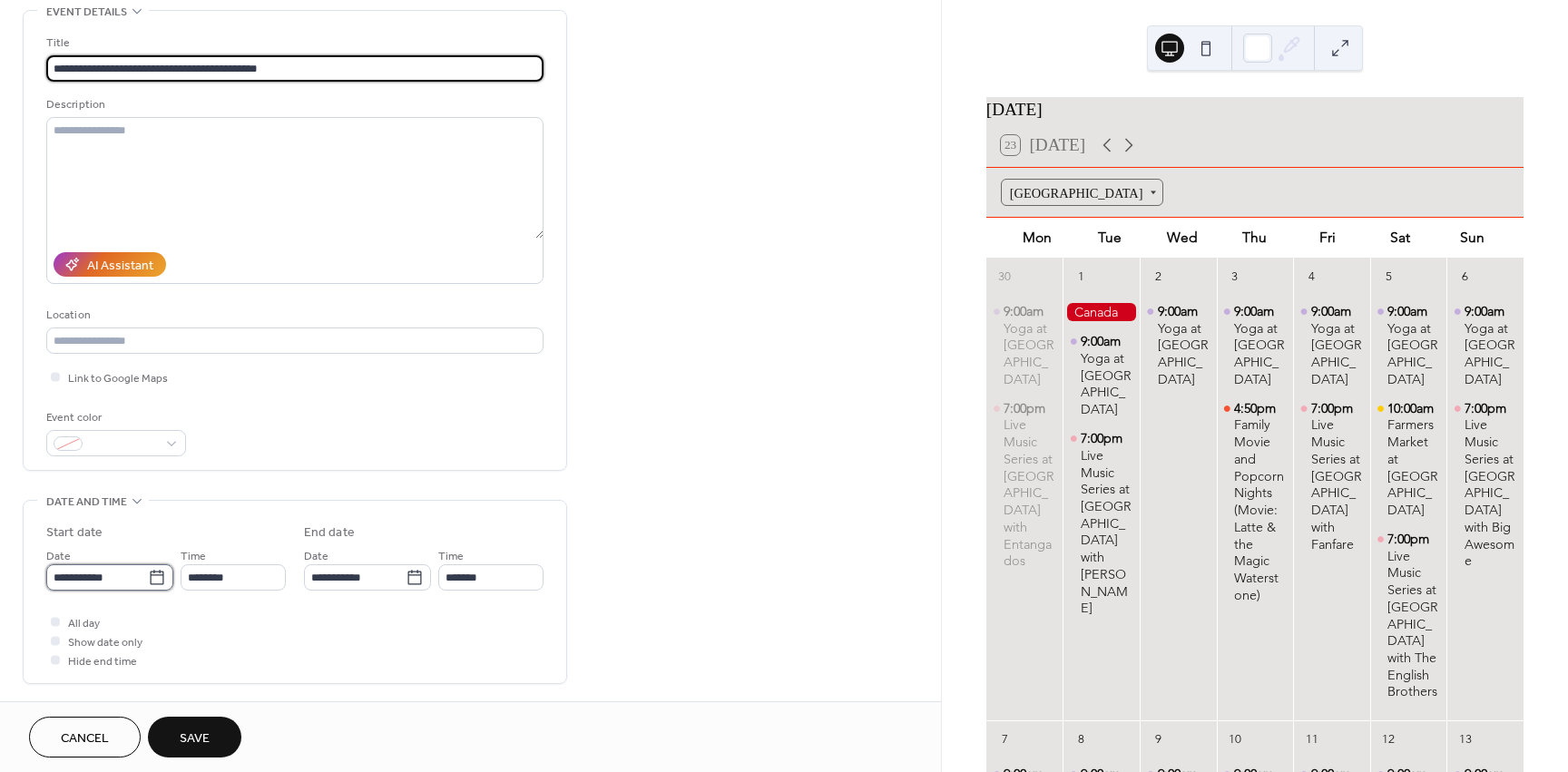 click on "**********" at bounding box center (97, 577) 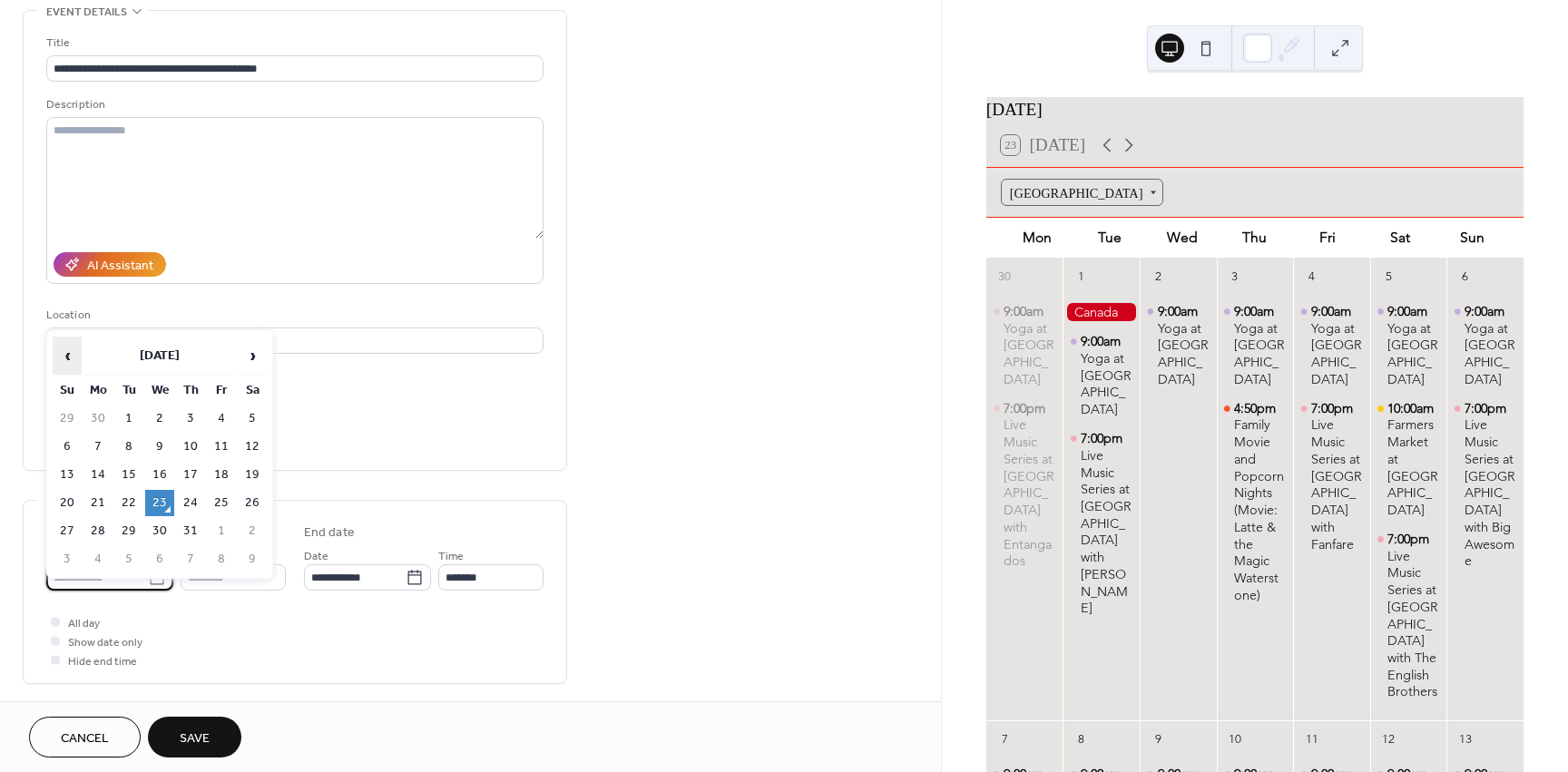 click on "‹" at bounding box center [67, 356] 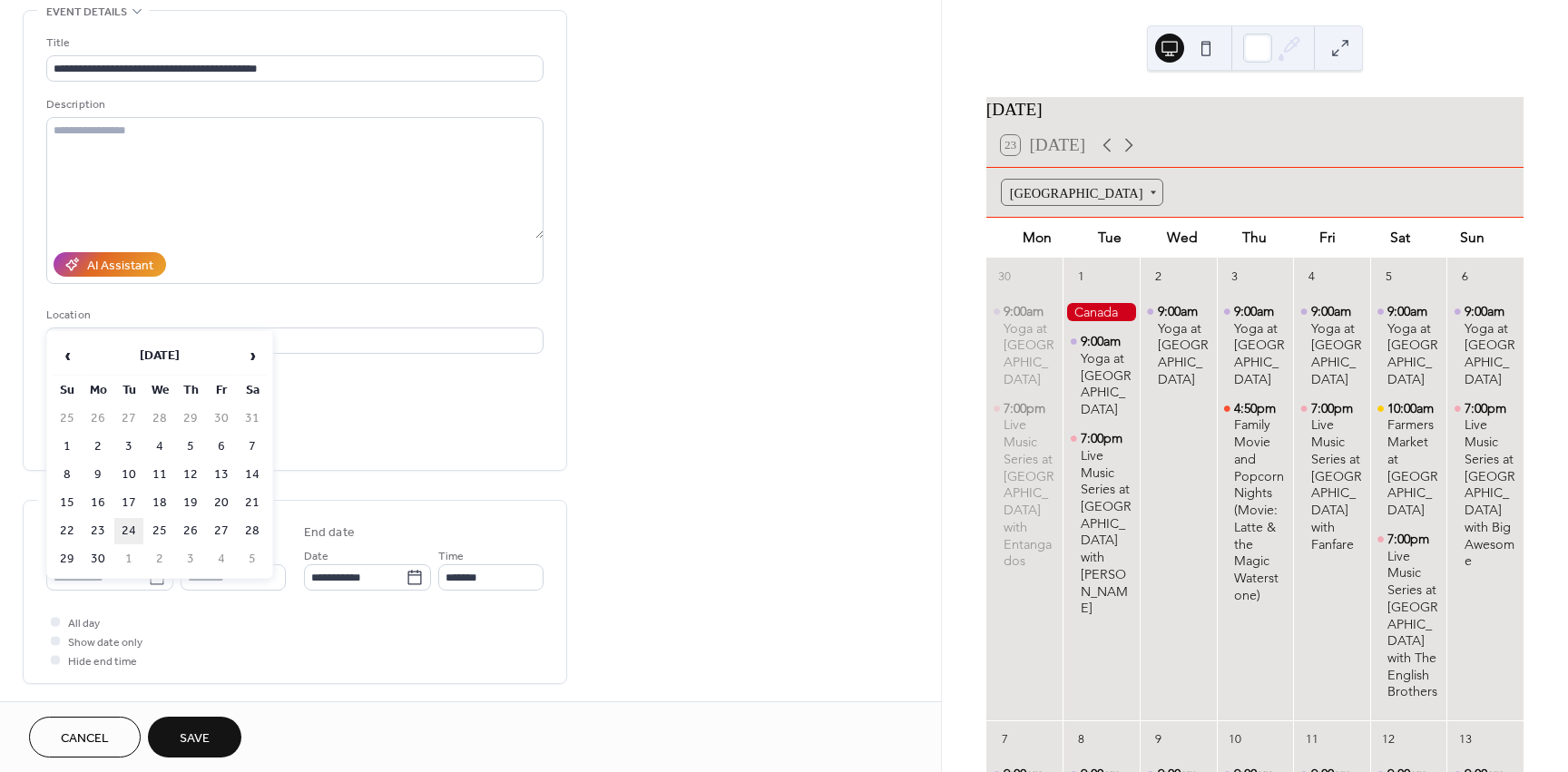 click on "24" at bounding box center (129, 531) 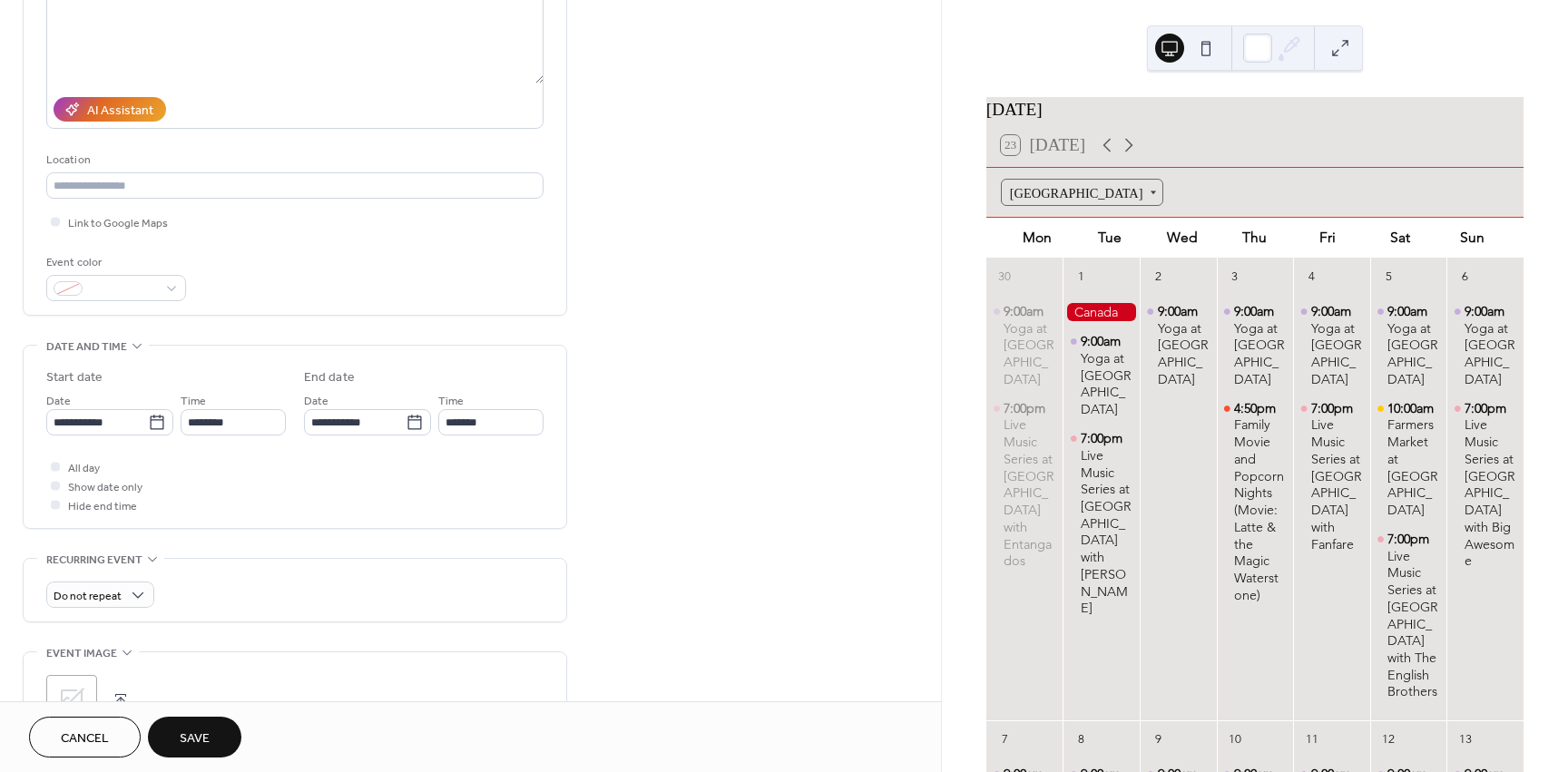 scroll, scrollTop: 272, scrollLeft: 0, axis: vertical 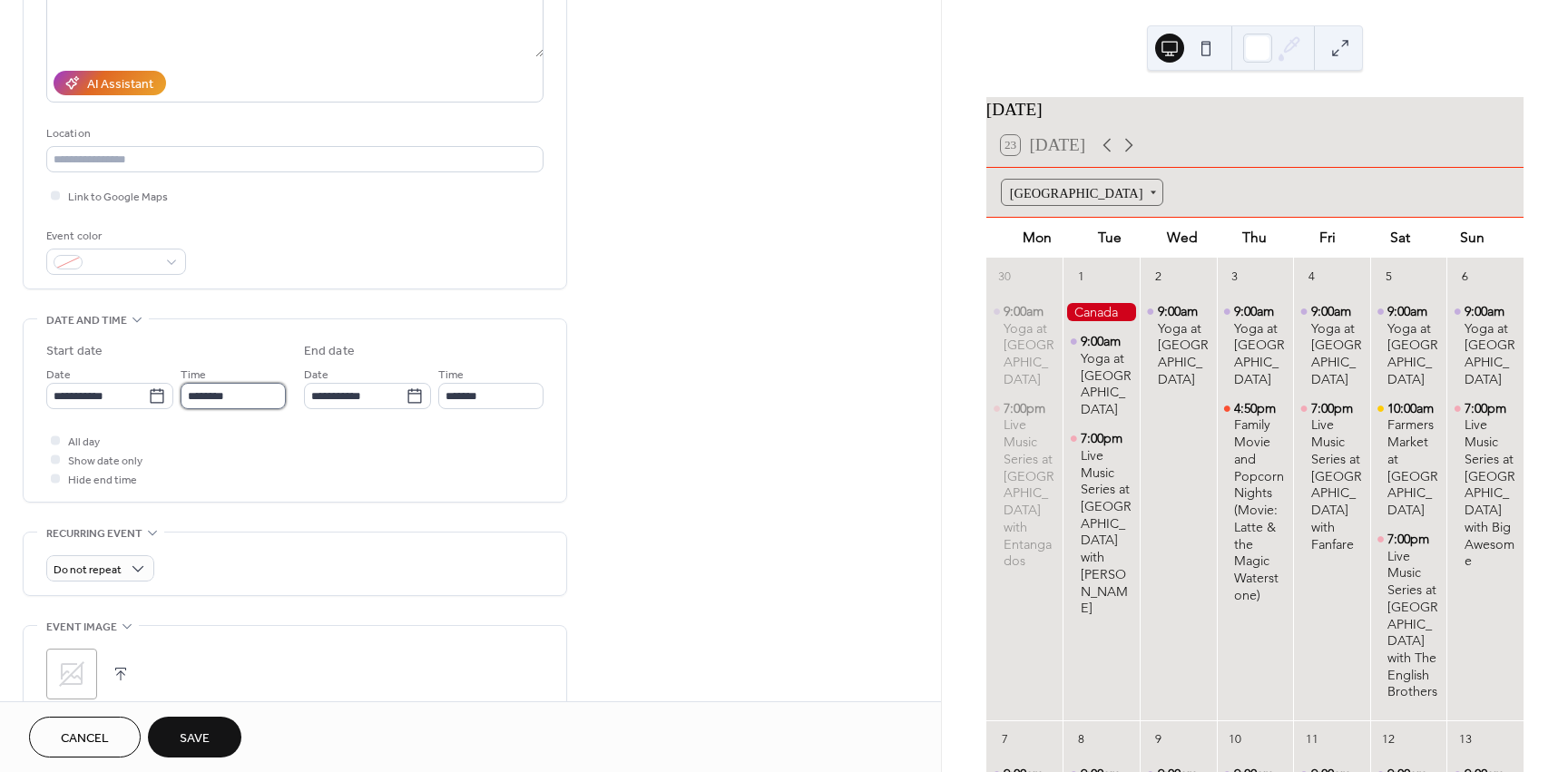 click on "********" at bounding box center (233, 396) 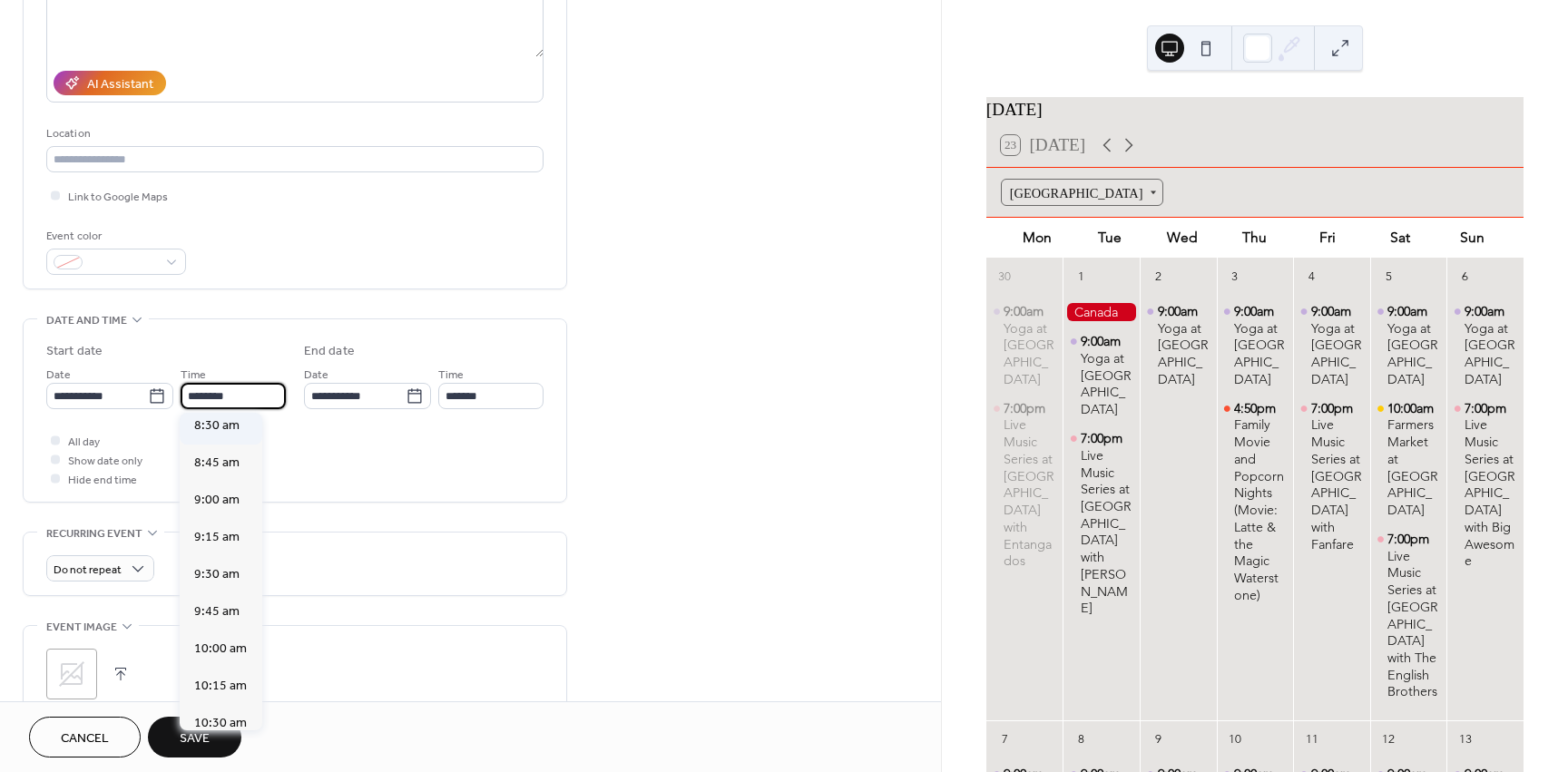 scroll, scrollTop: 1241, scrollLeft: 0, axis: vertical 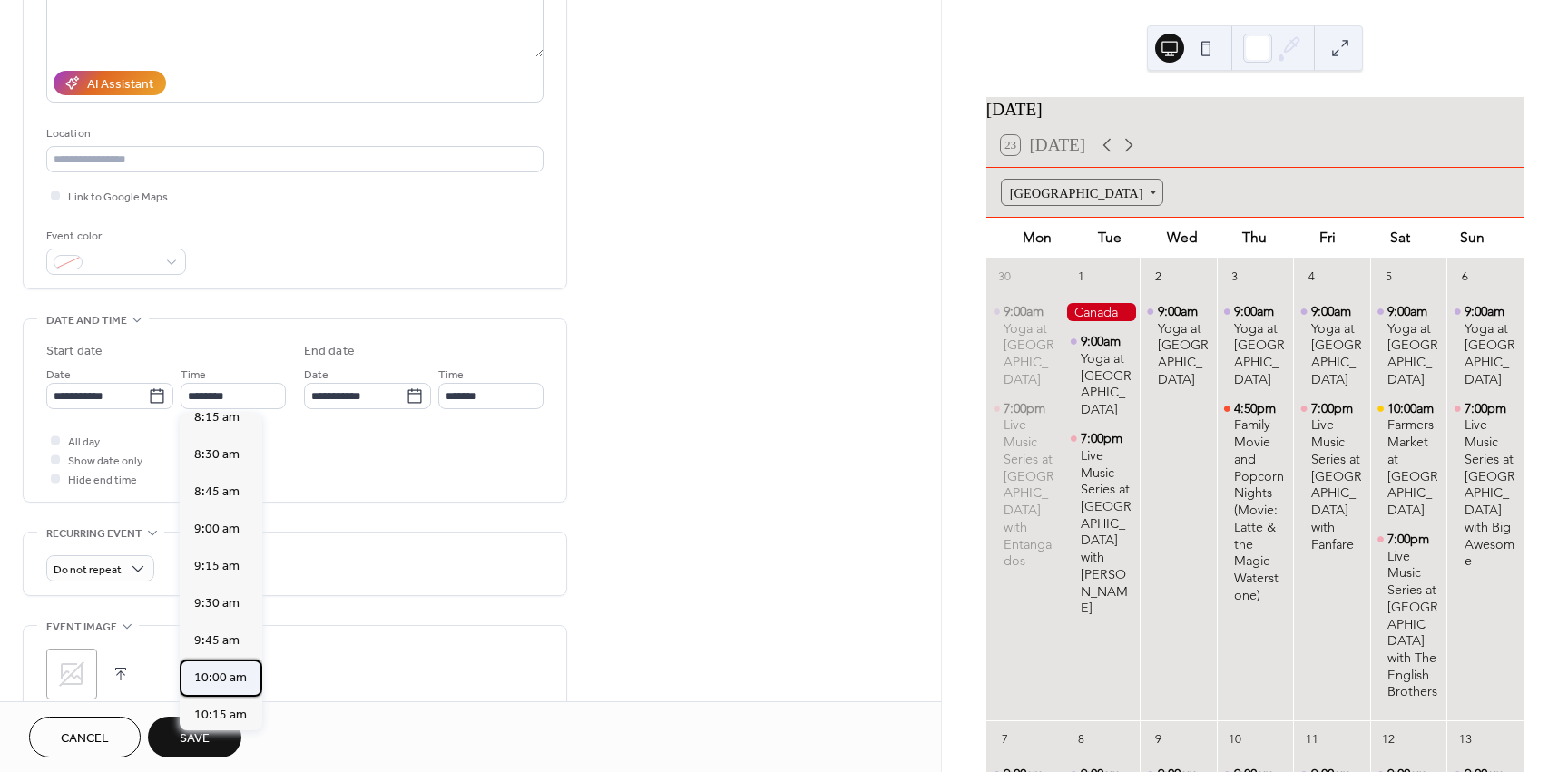 click on "10:00 am" at bounding box center (220, 678) 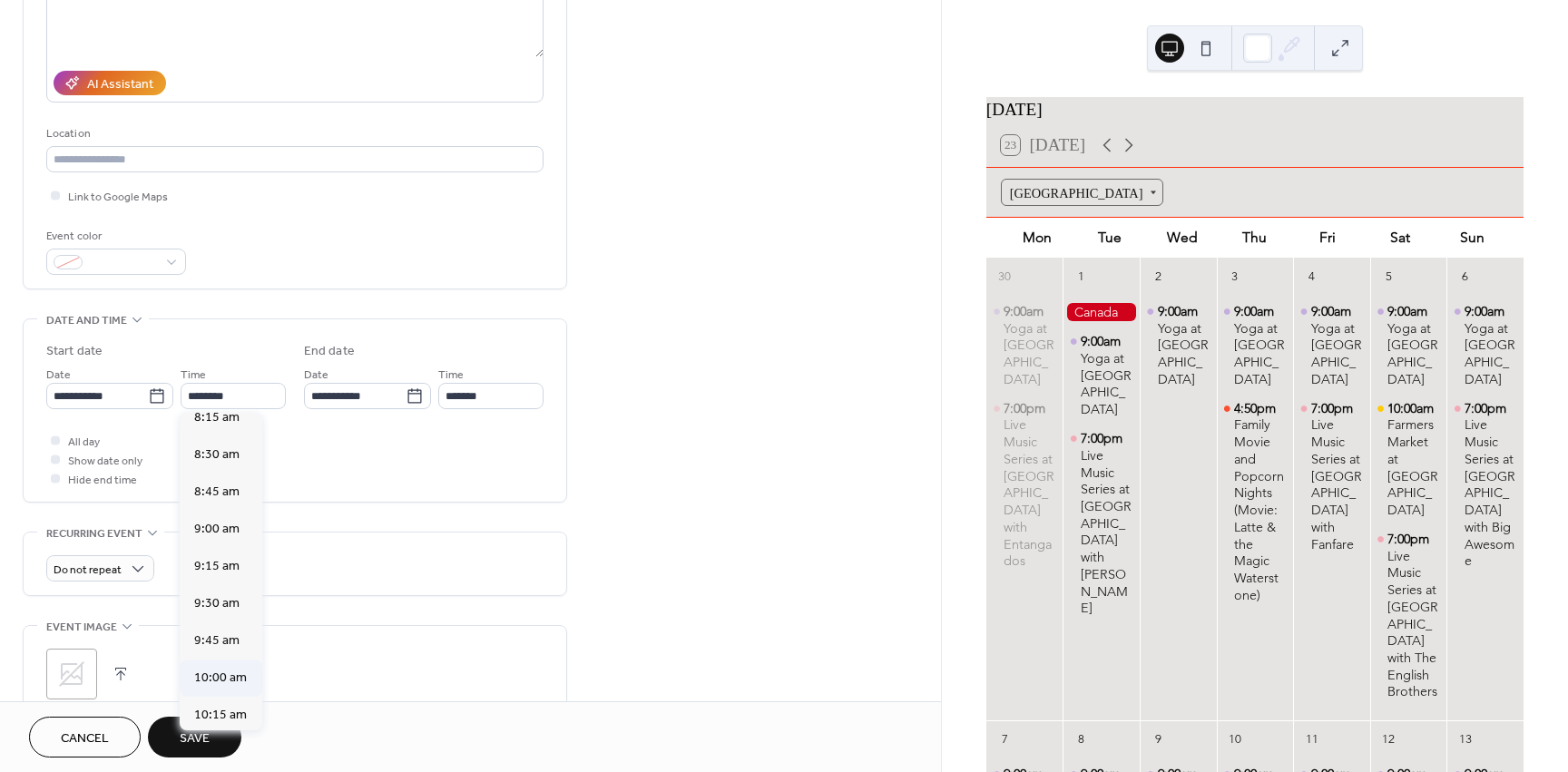 type on "********" 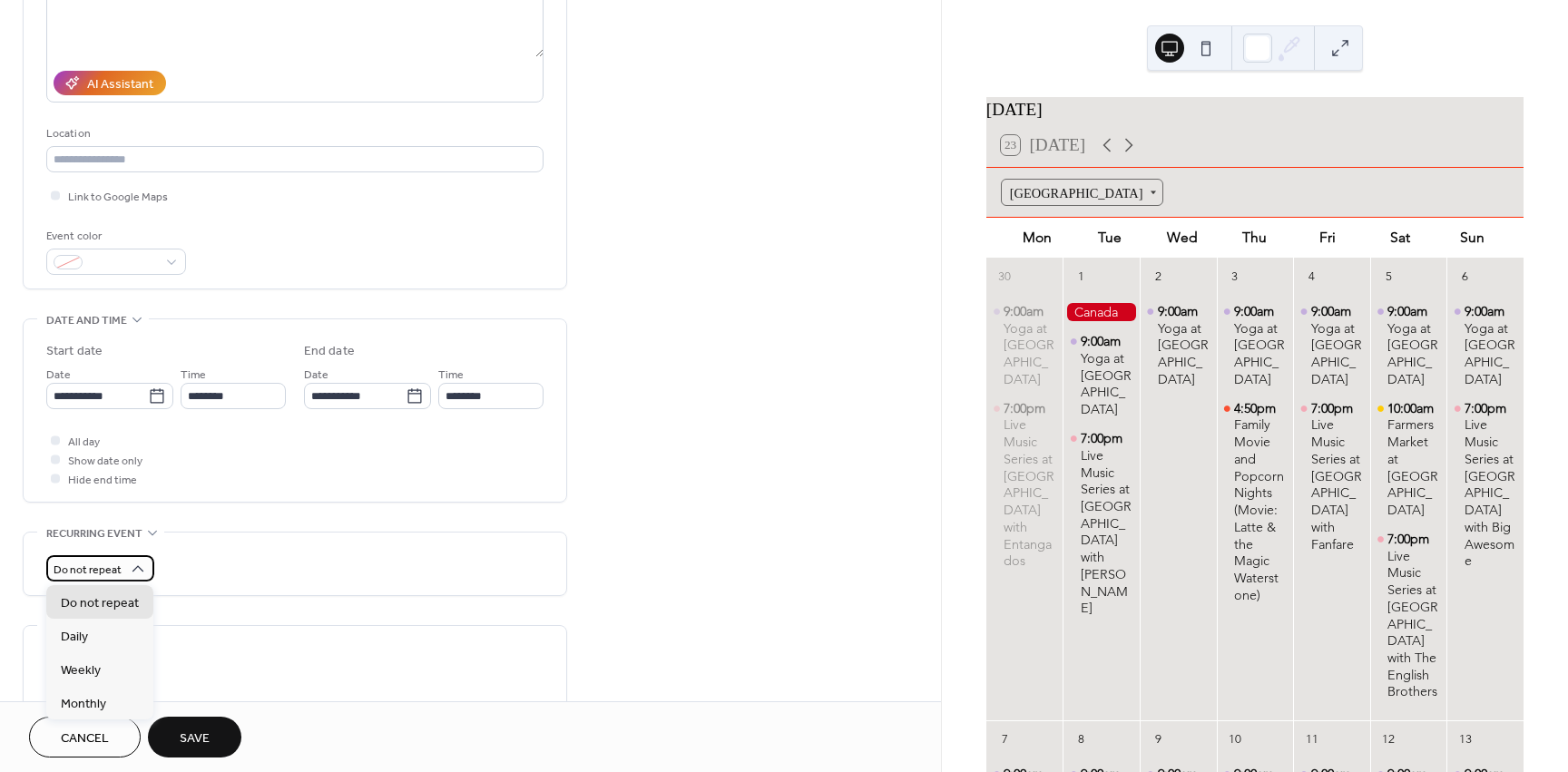 click on "Do not repeat" at bounding box center [100, 568] 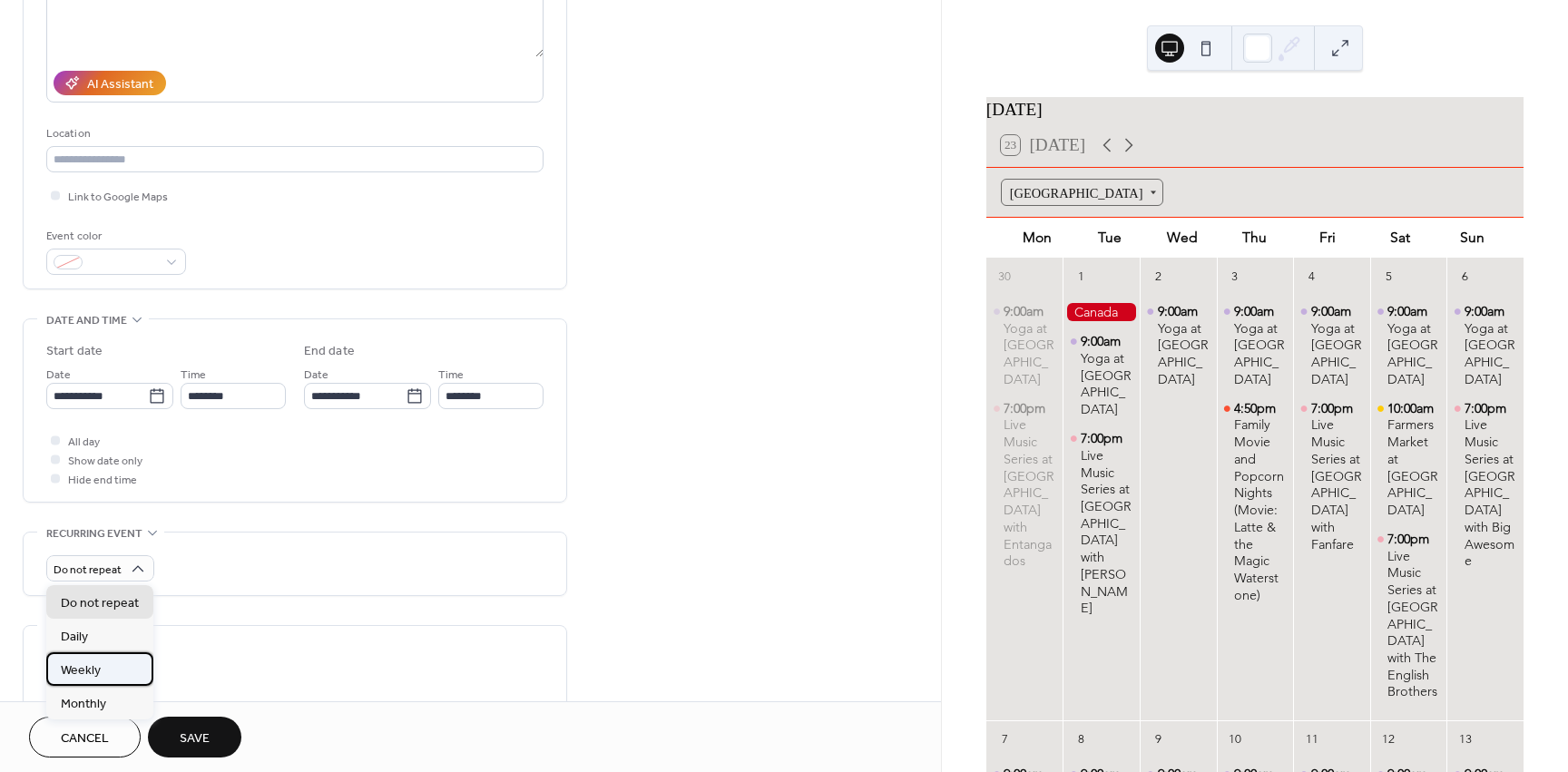 click on "Weekly" at bounding box center (100, 669) 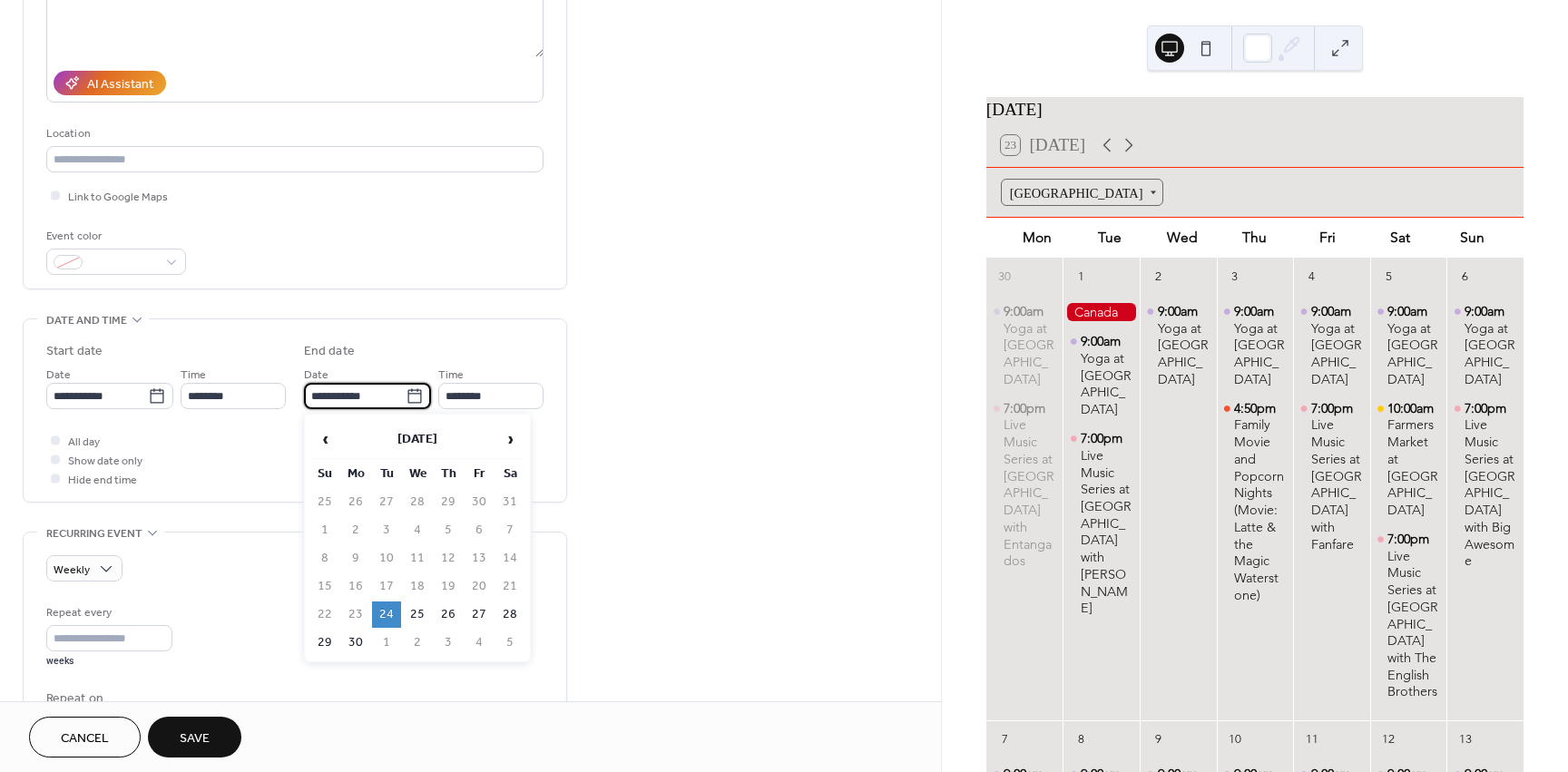 click on "**********" at bounding box center (355, 396) 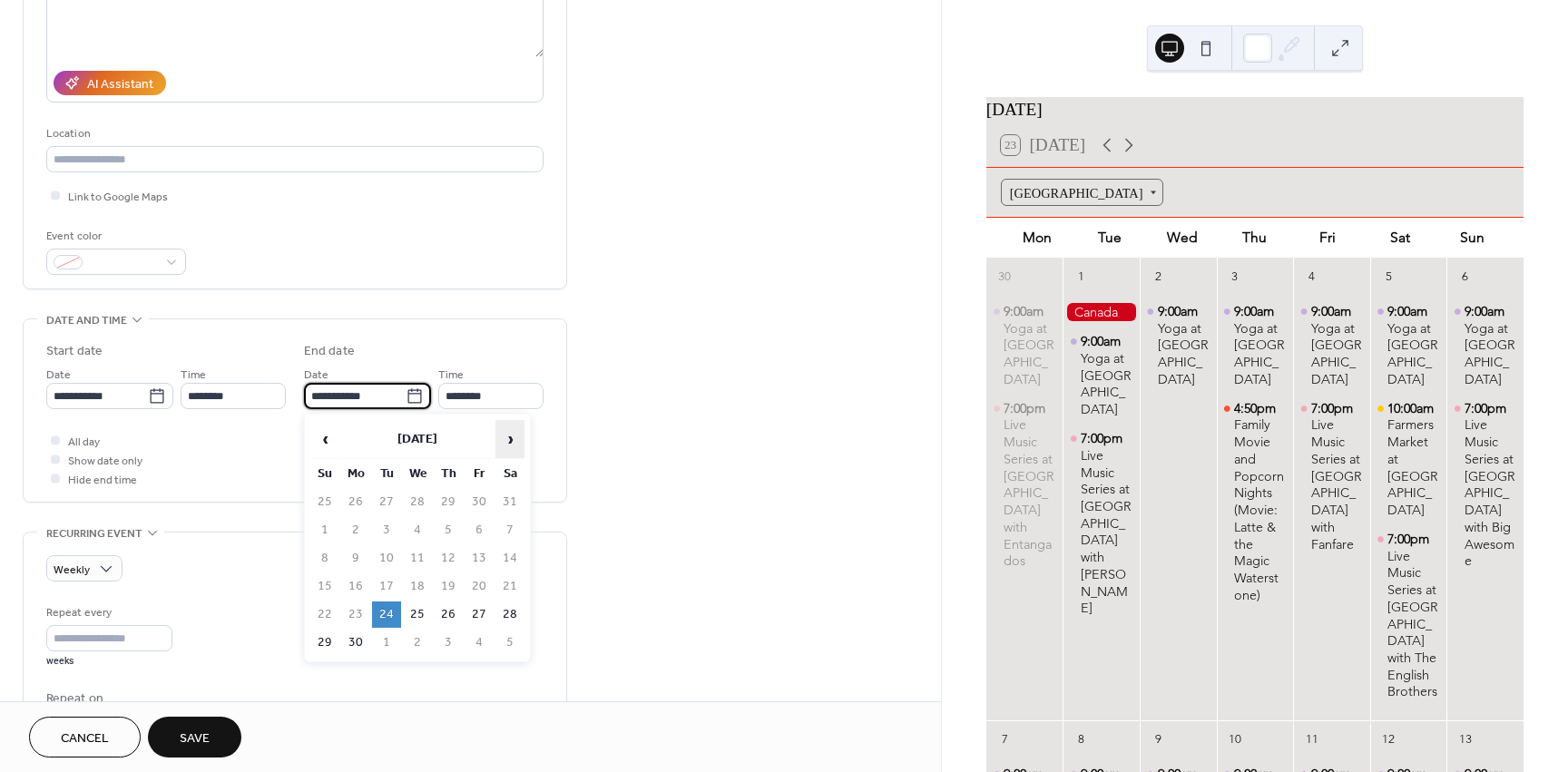 click on "›" at bounding box center [510, 439] 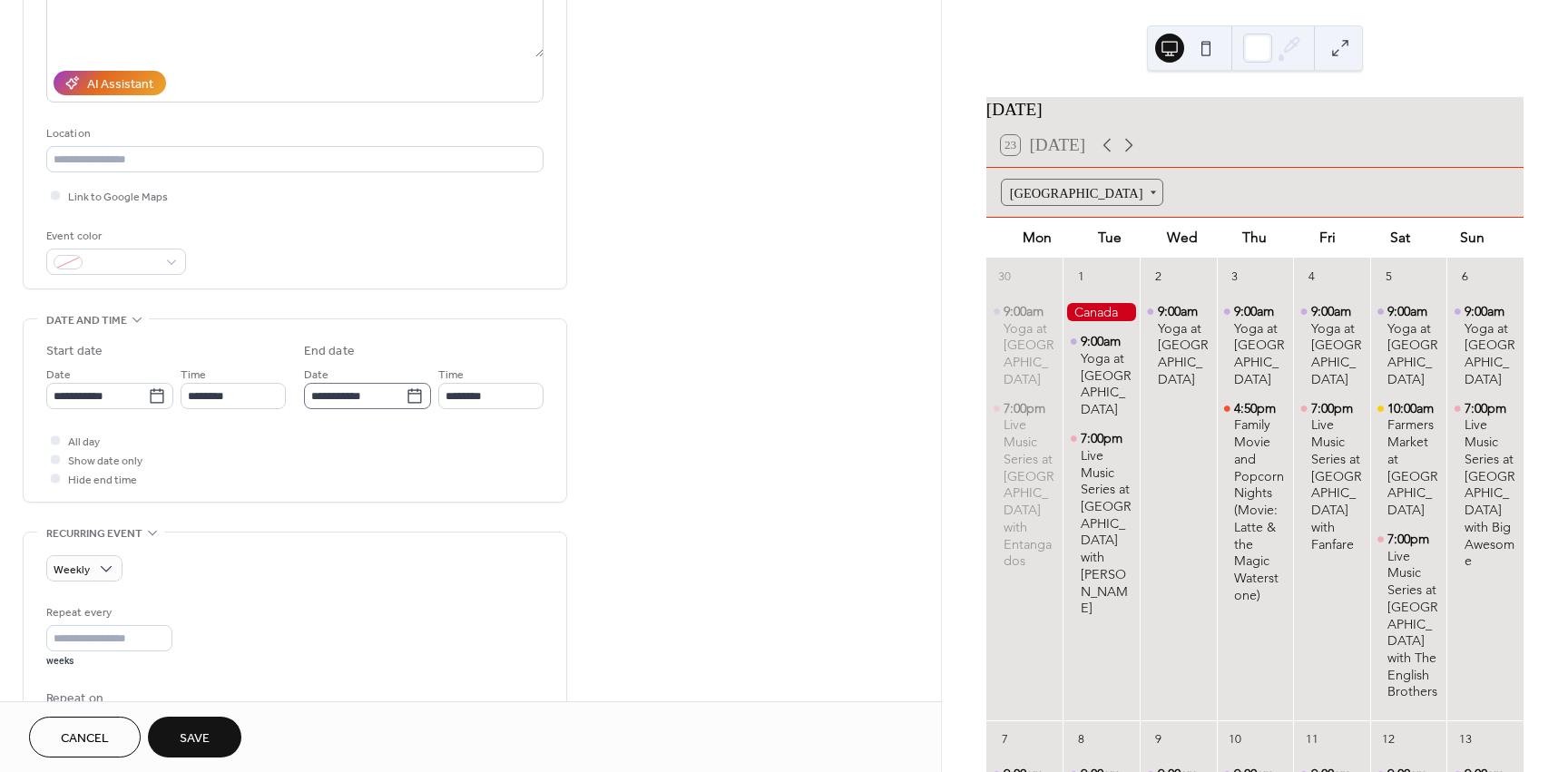 click 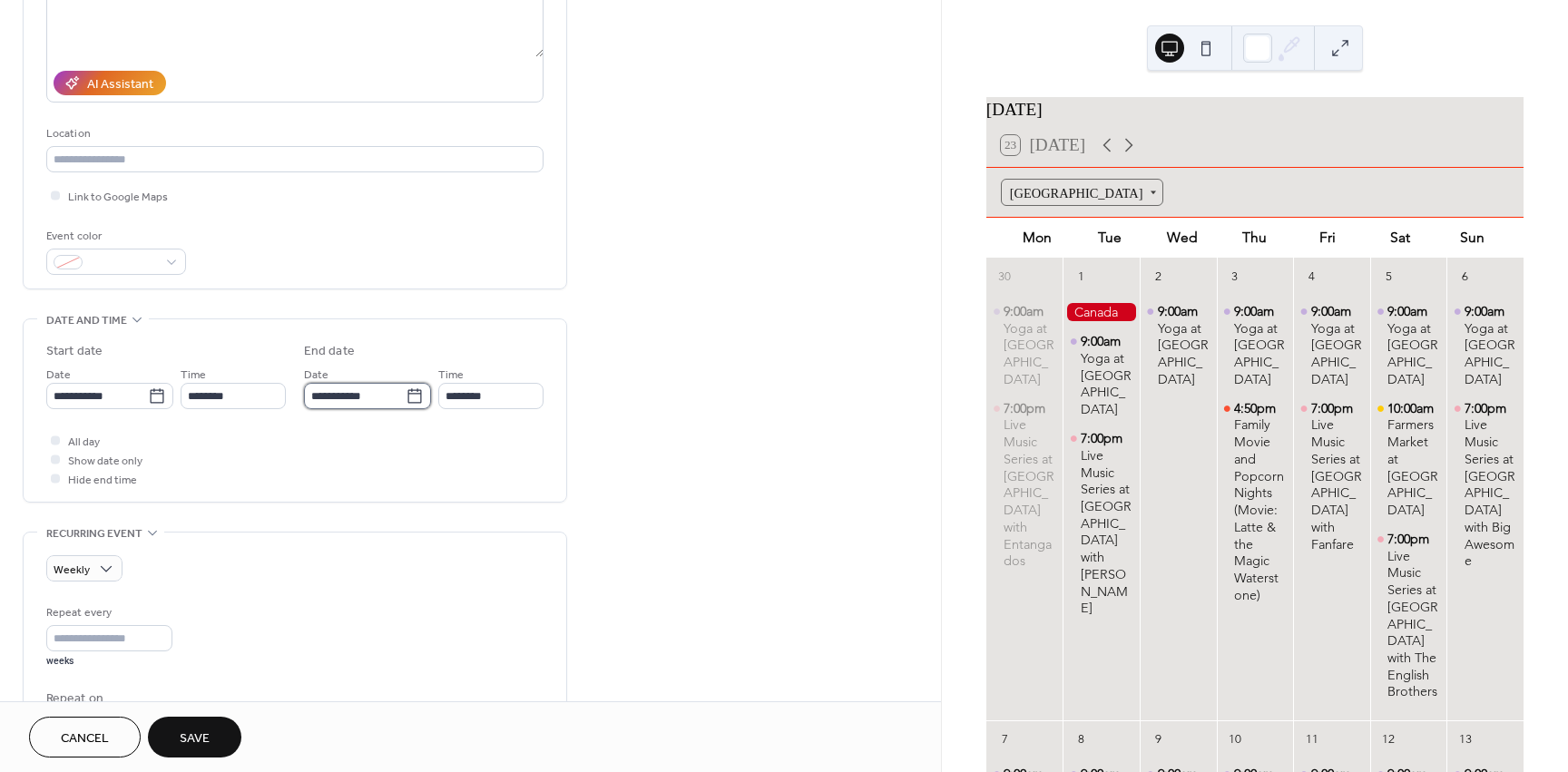 click on "**********" at bounding box center (355, 396) 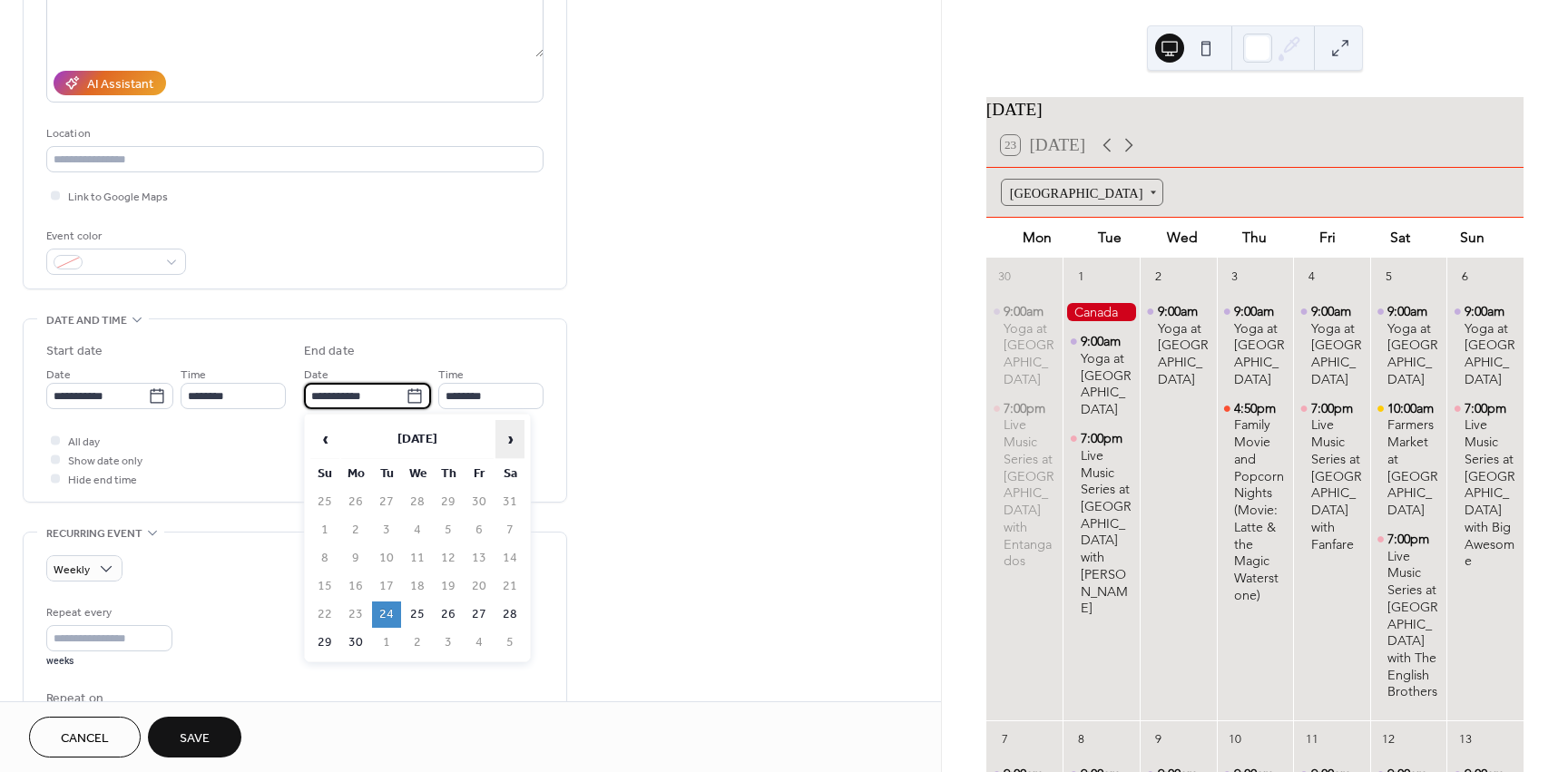 click on "›" at bounding box center [510, 439] 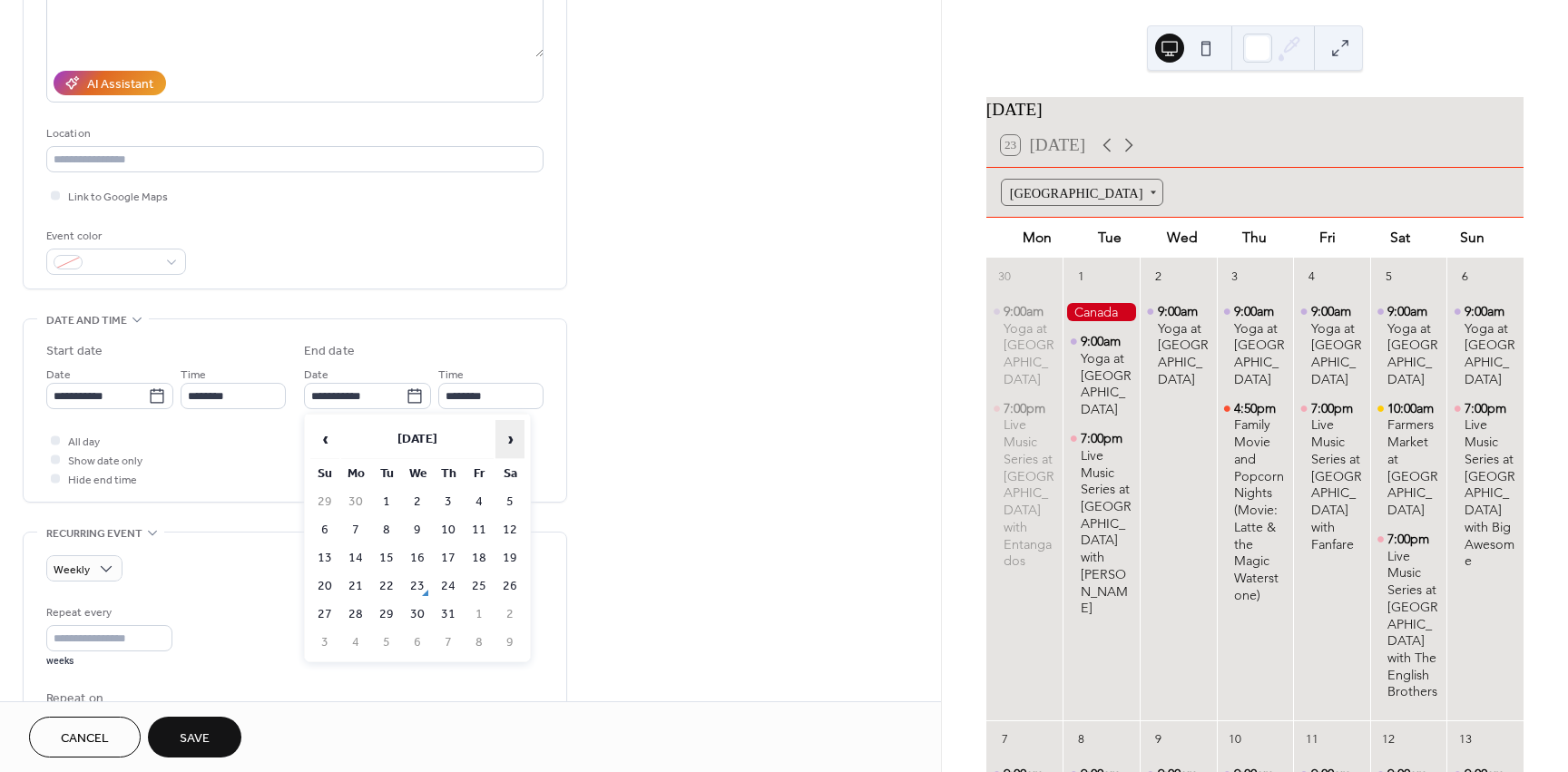 click on "›" at bounding box center (510, 439) 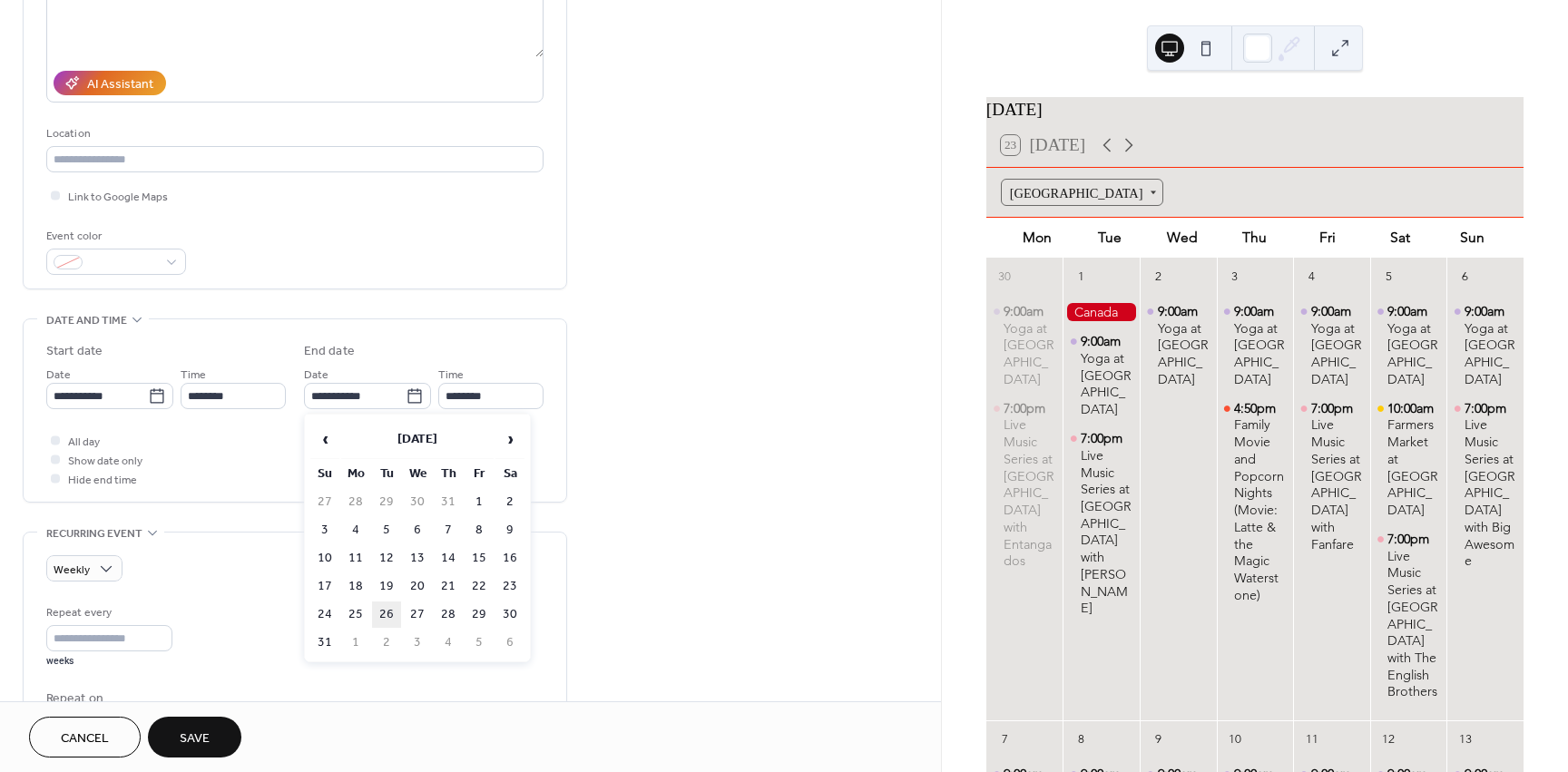 click on "26" at bounding box center [387, 614] 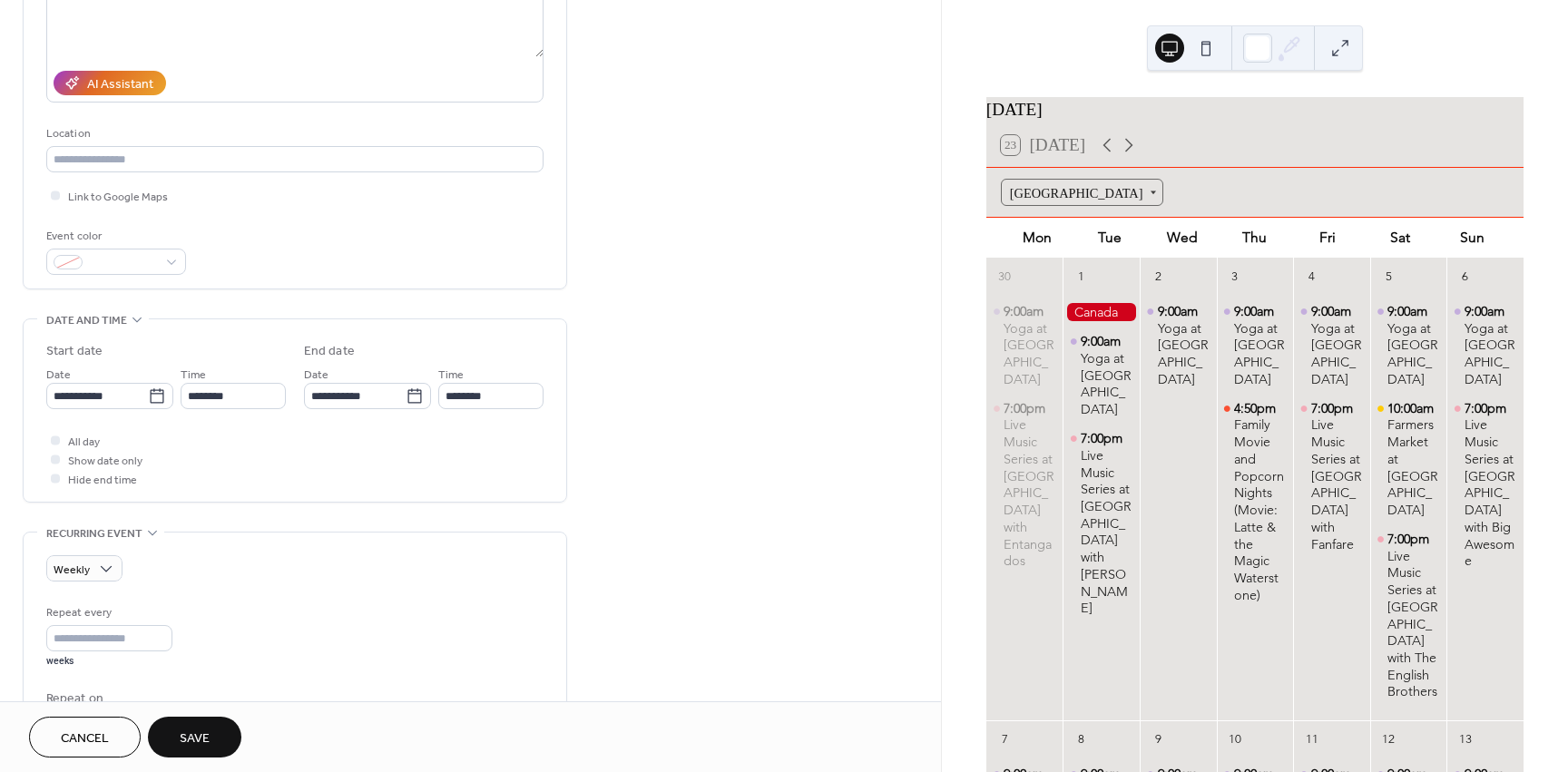 click on "**********" at bounding box center (470, 698) 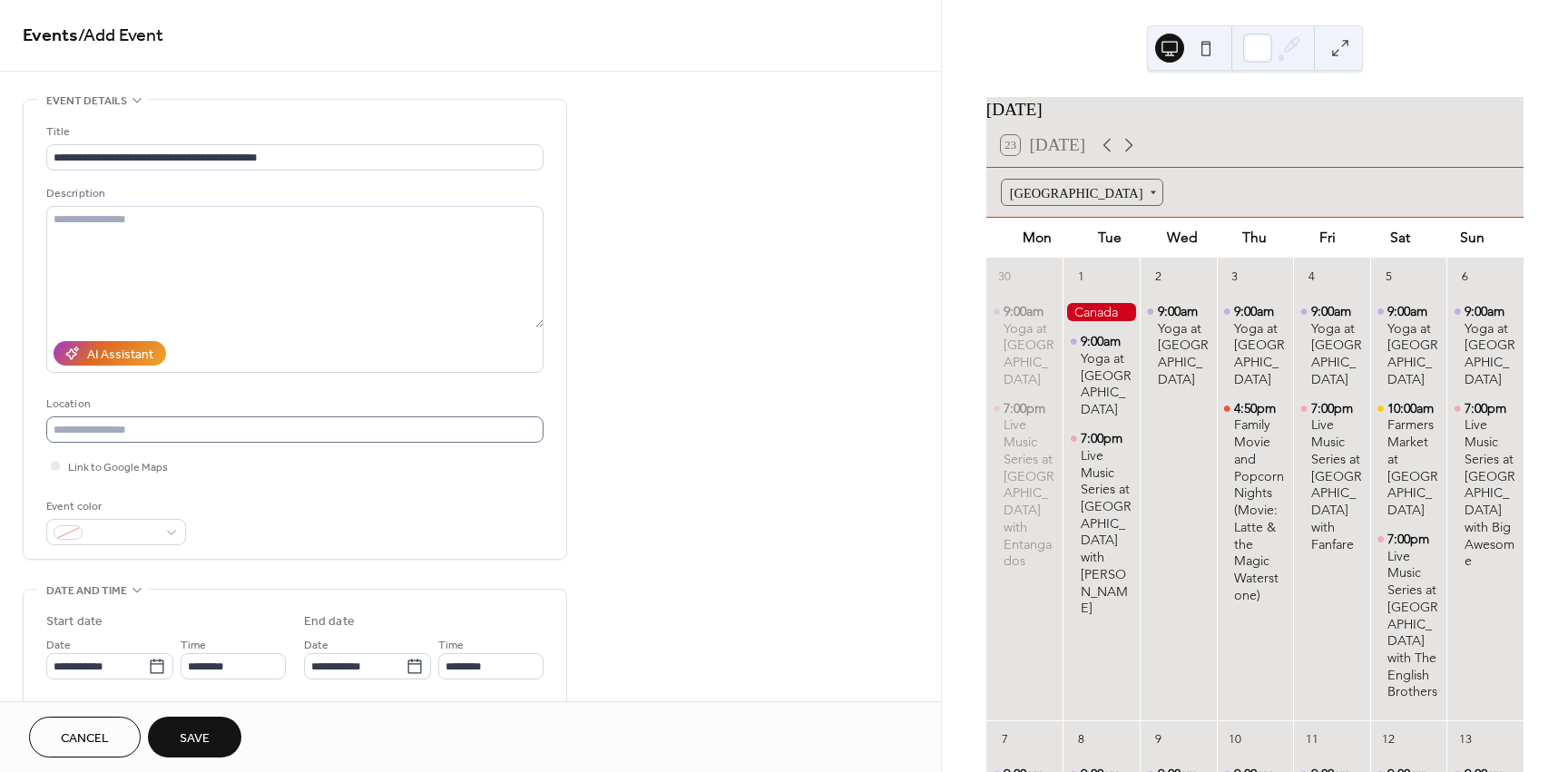scroll, scrollTop: 0, scrollLeft: 0, axis: both 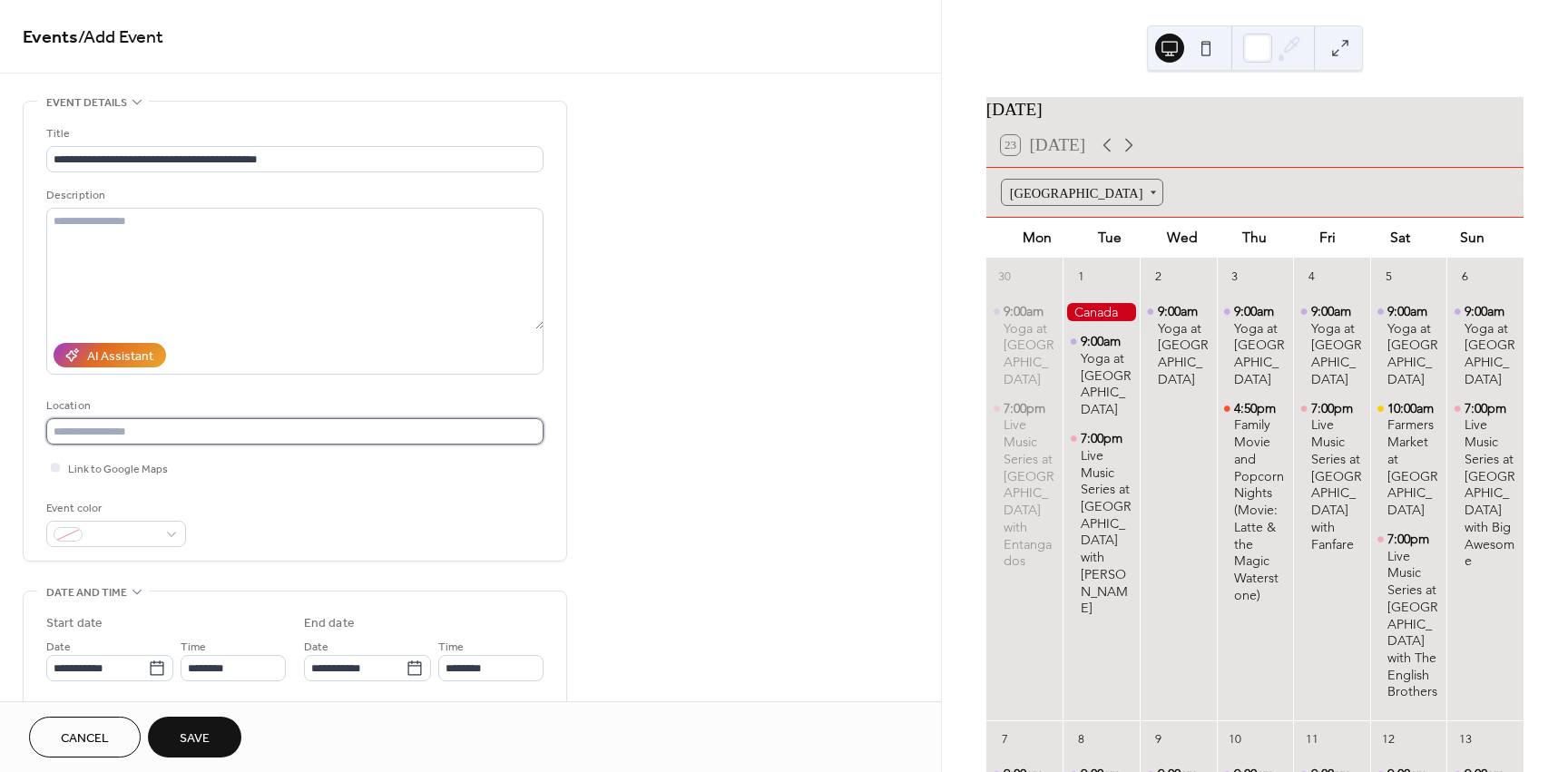 click at bounding box center (295, 431) 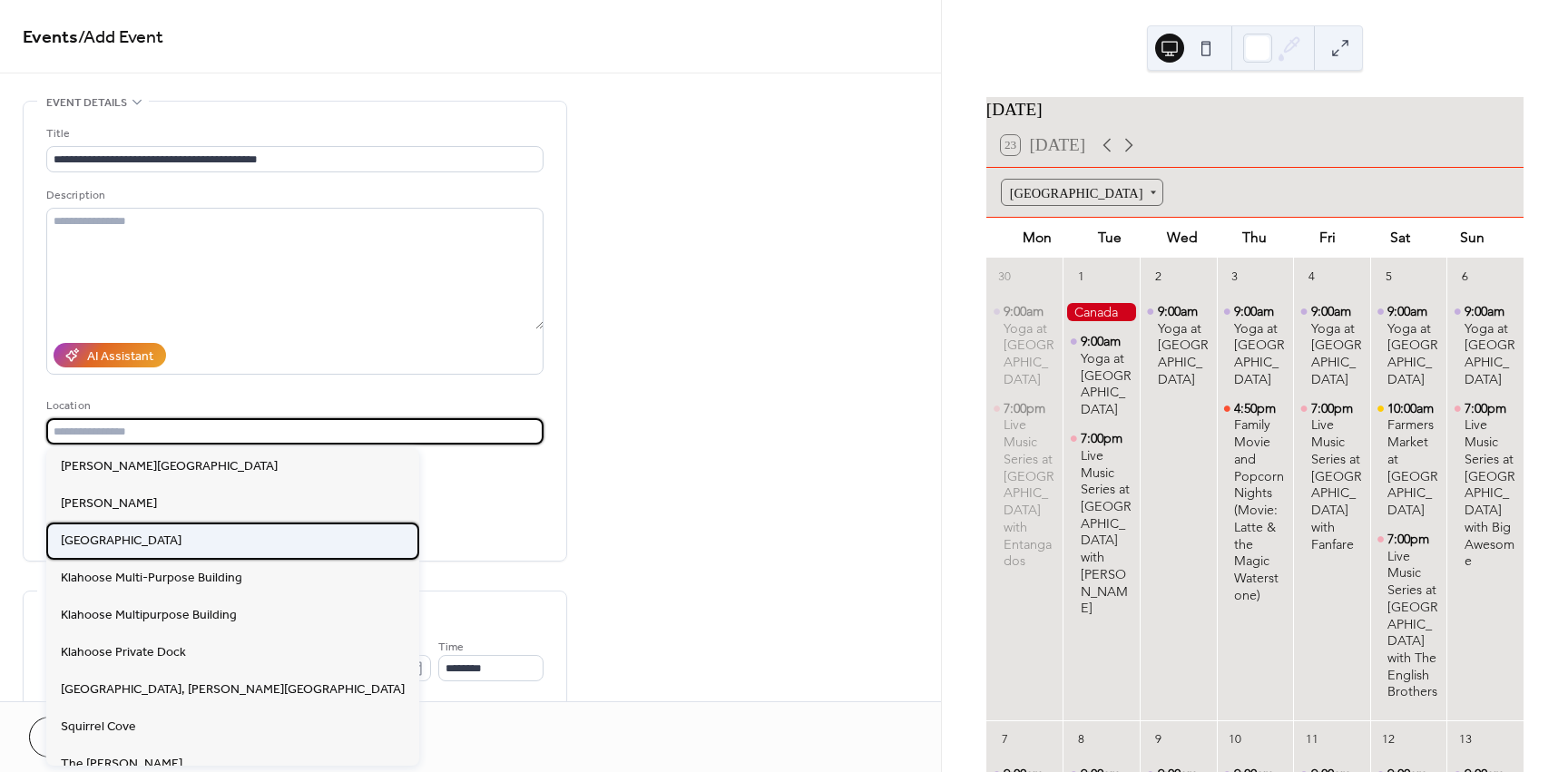 click on "[GEOGRAPHIC_DATA]" at bounding box center [121, 541] 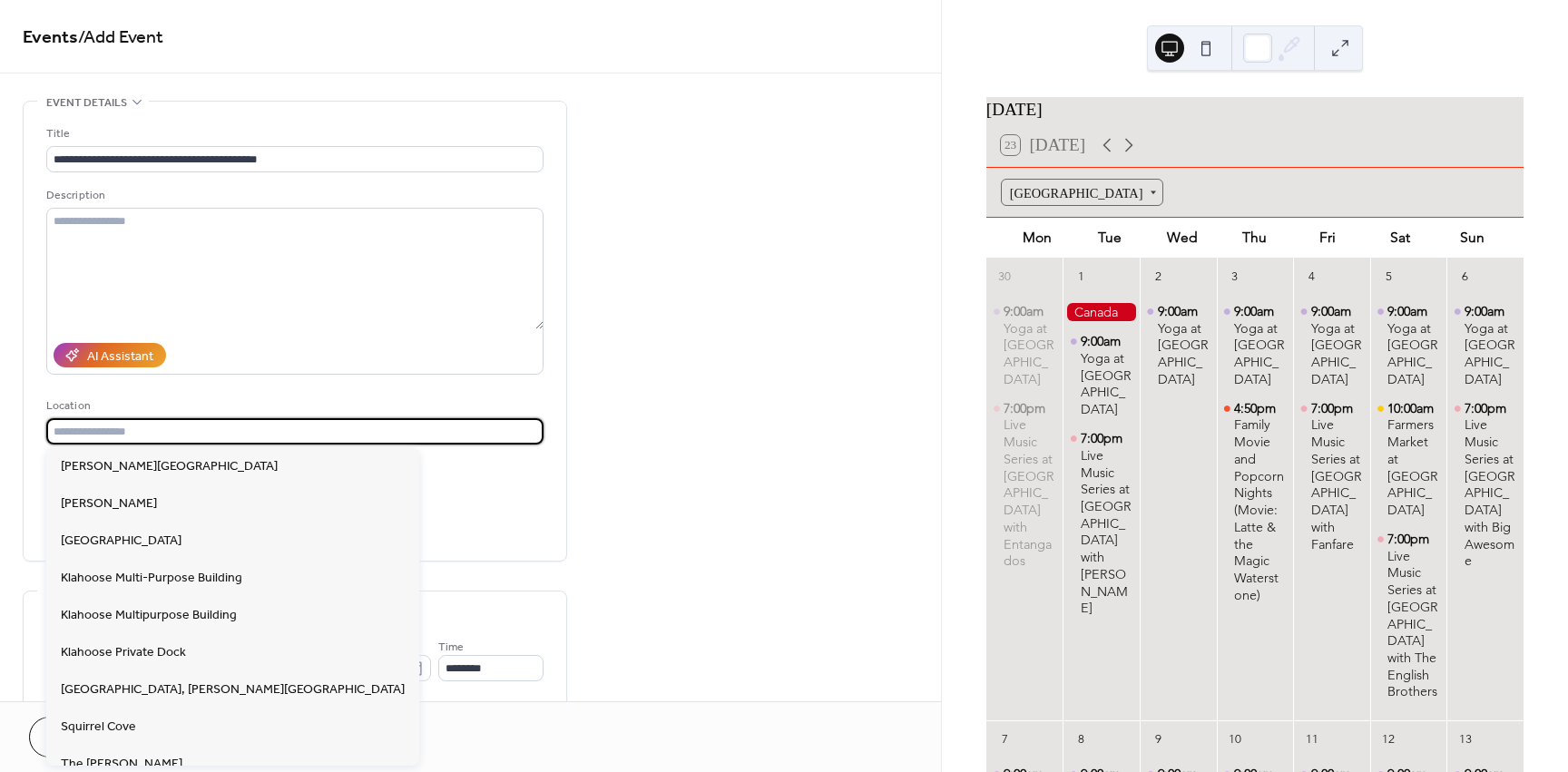type on "**********" 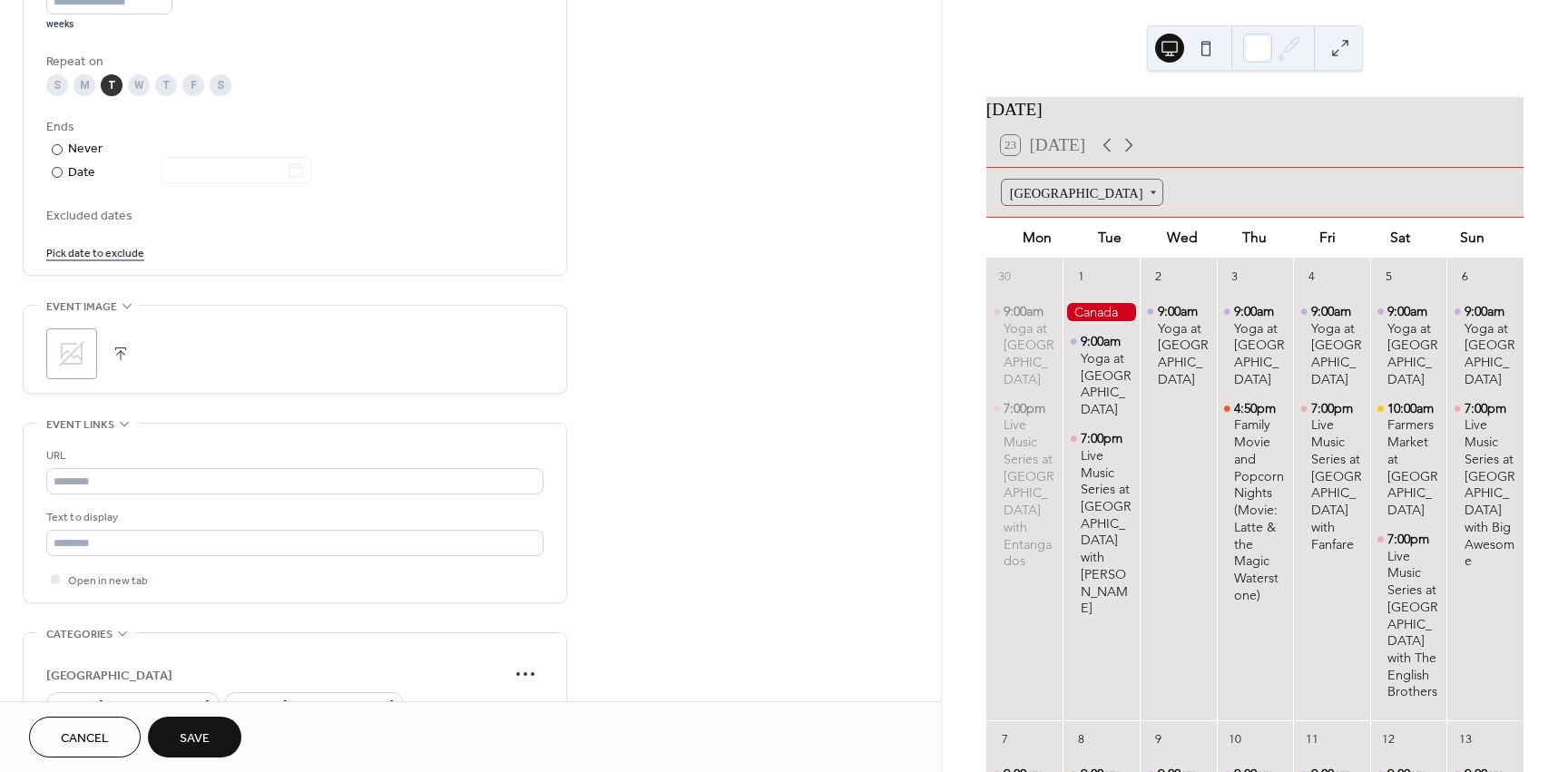 scroll, scrollTop: 836, scrollLeft: 0, axis: vertical 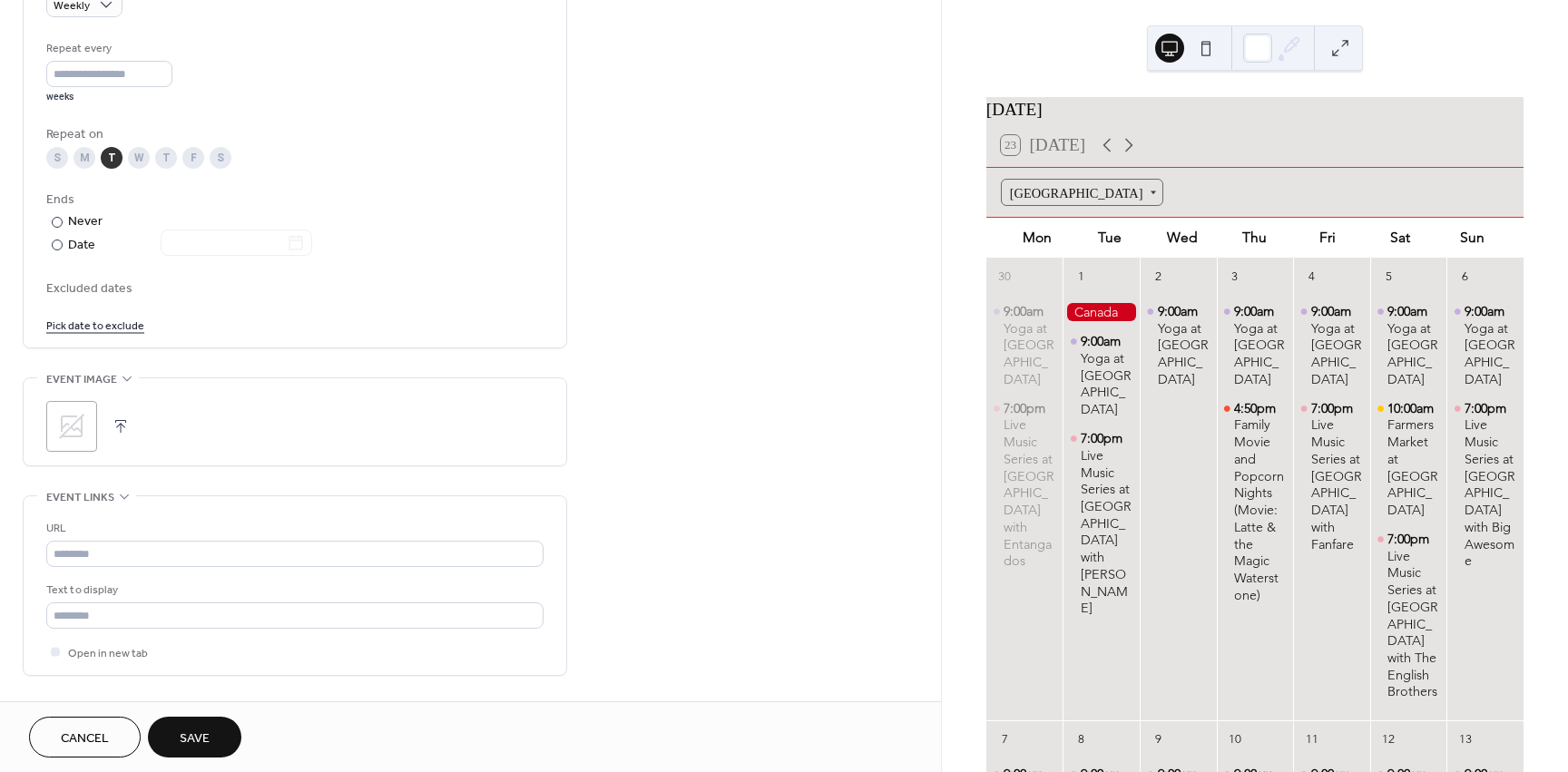 click 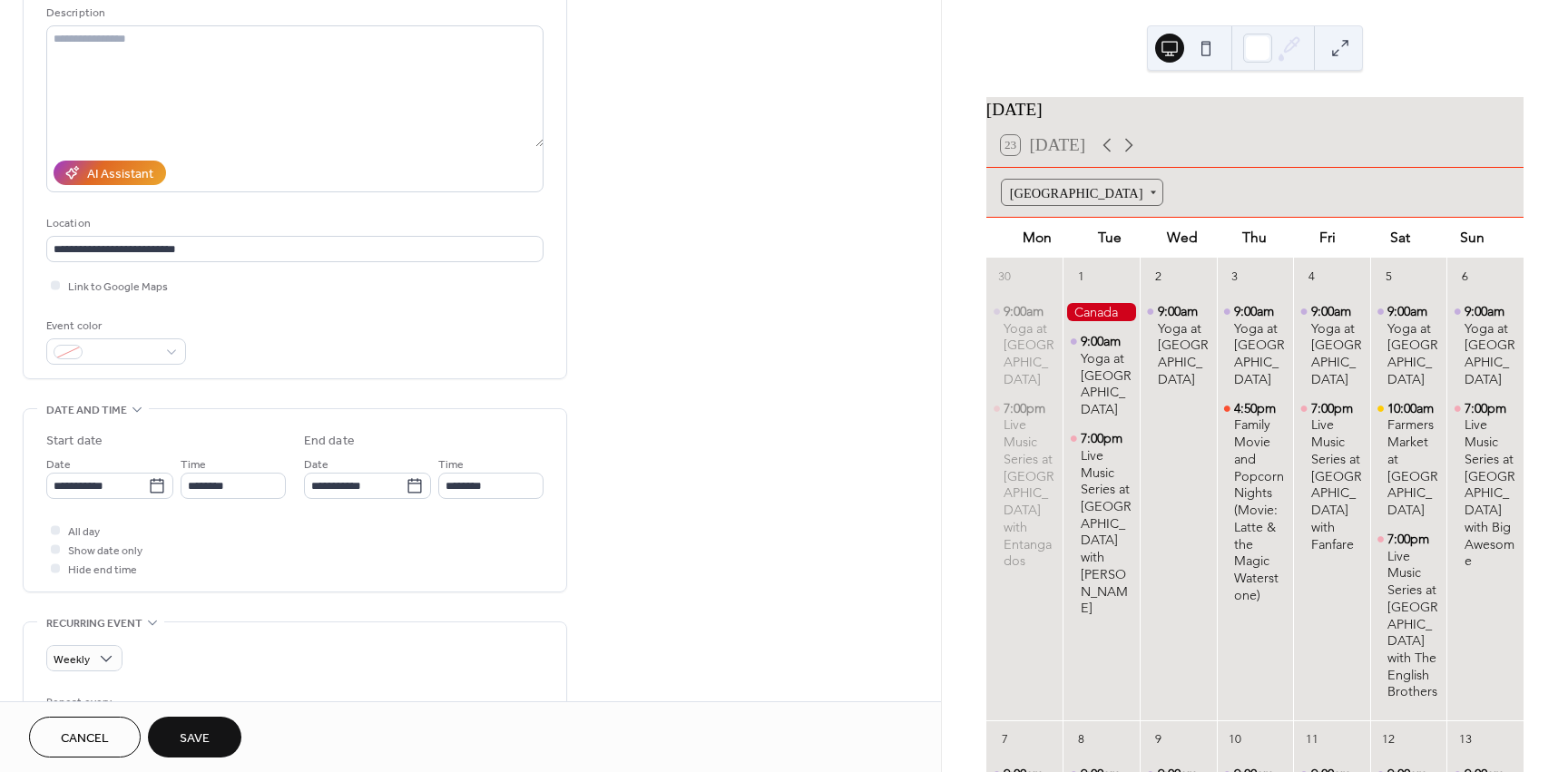 scroll, scrollTop: 0, scrollLeft: 0, axis: both 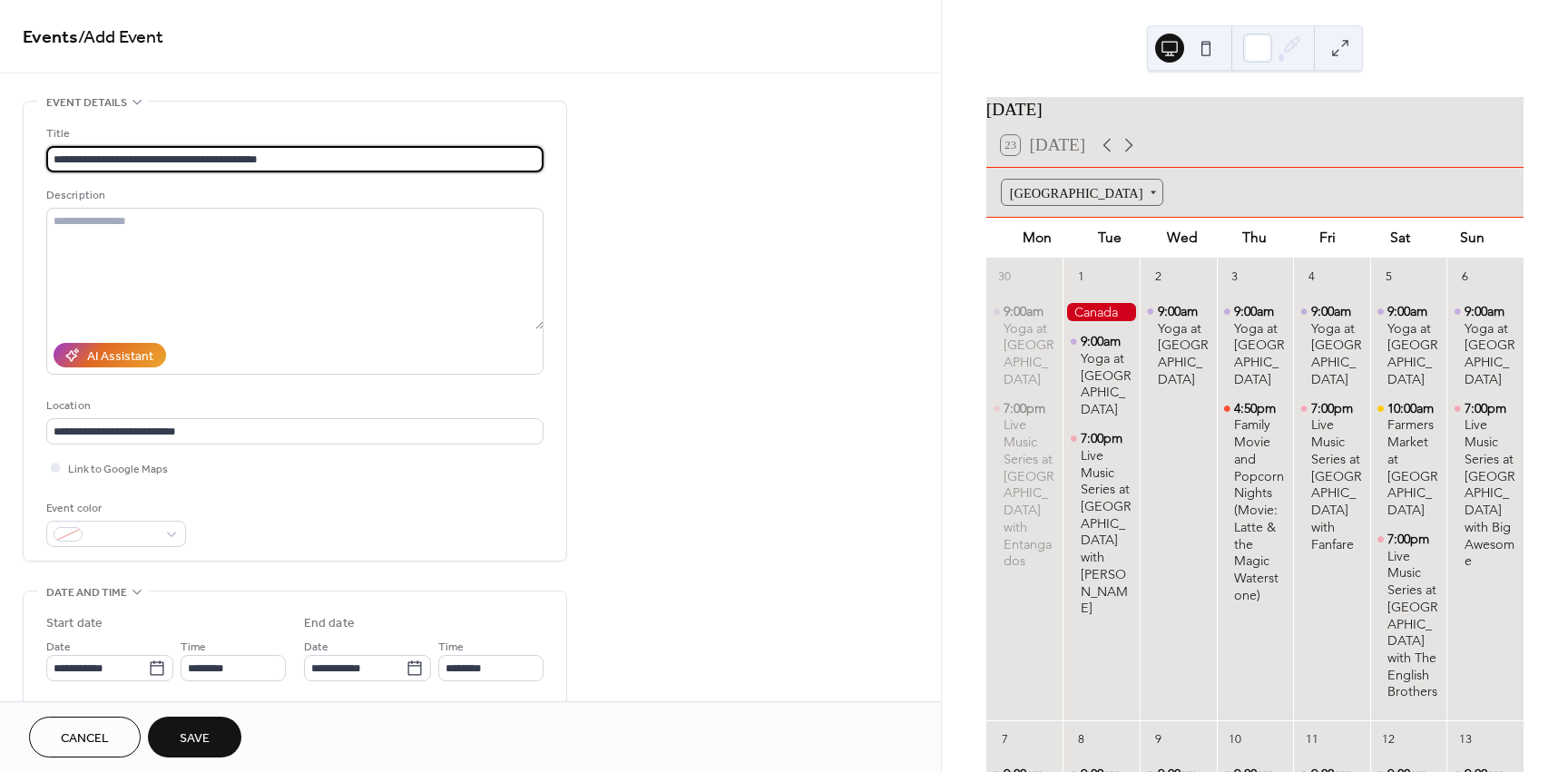 drag, startPoint x: 343, startPoint y: 156, endPoint x: -87, endPoint y: 161, distance: 430.02907 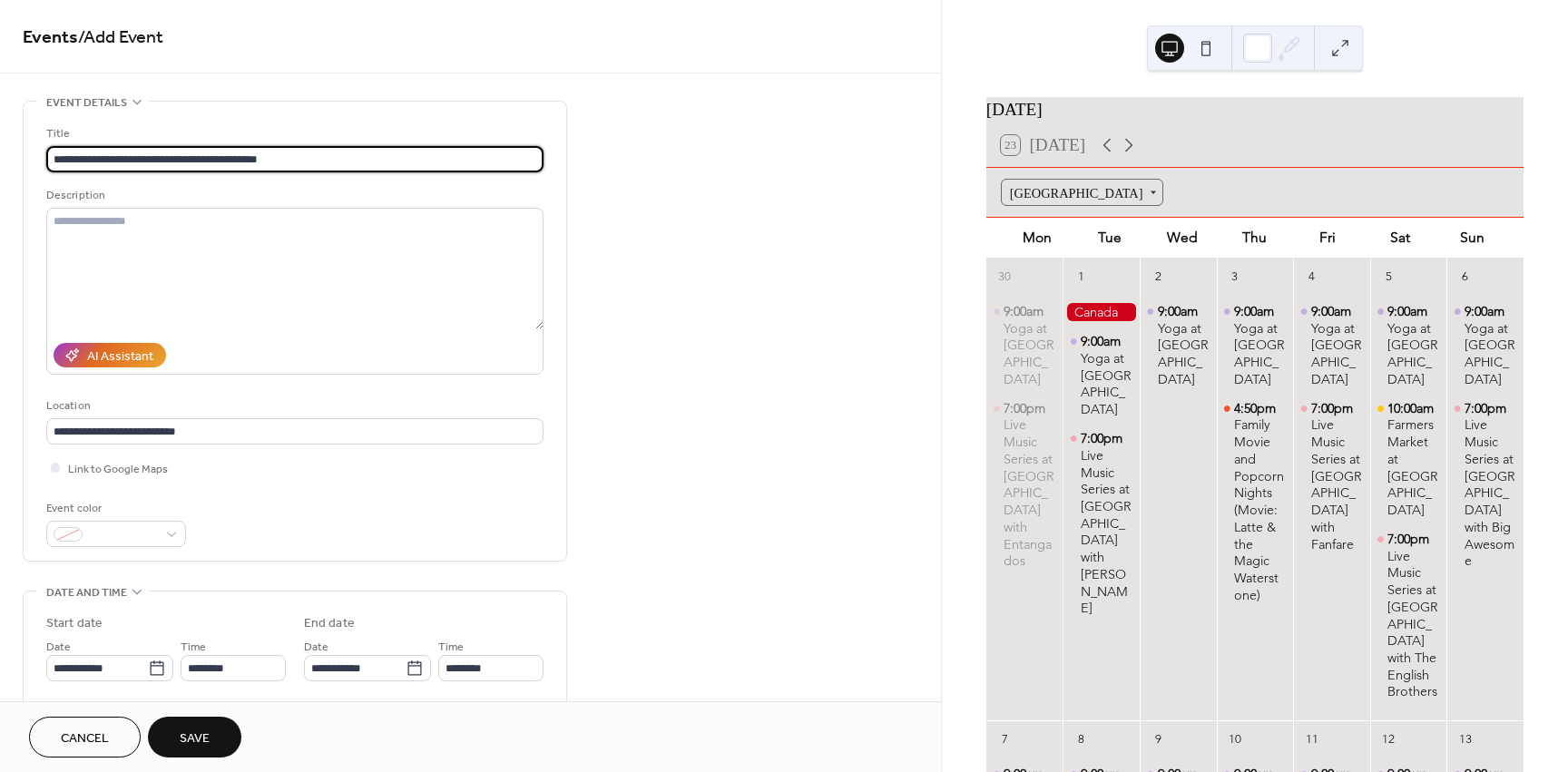click on "**********" at bounding box center [784, 386] 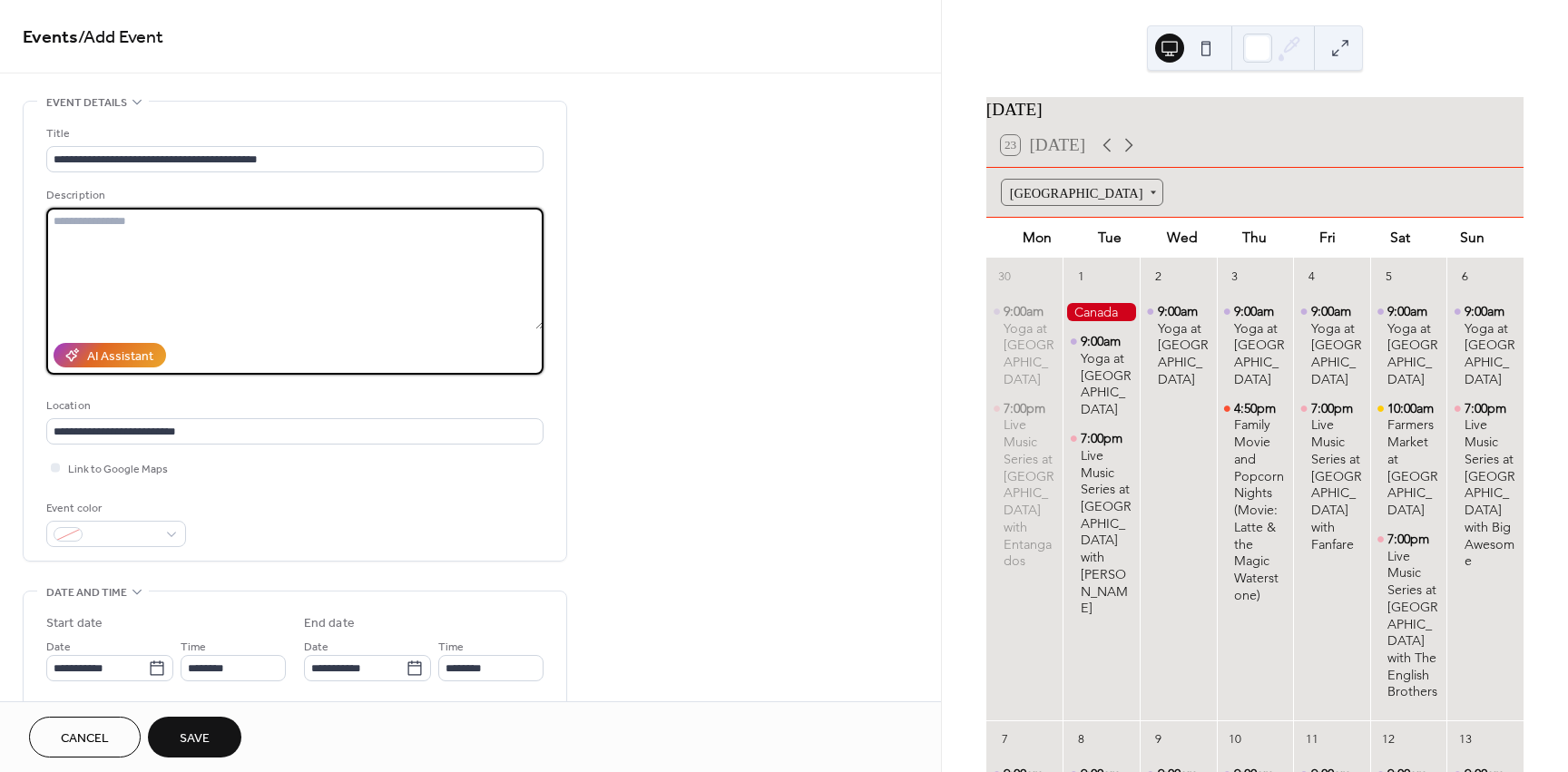 click at bounding box center (295, 269) 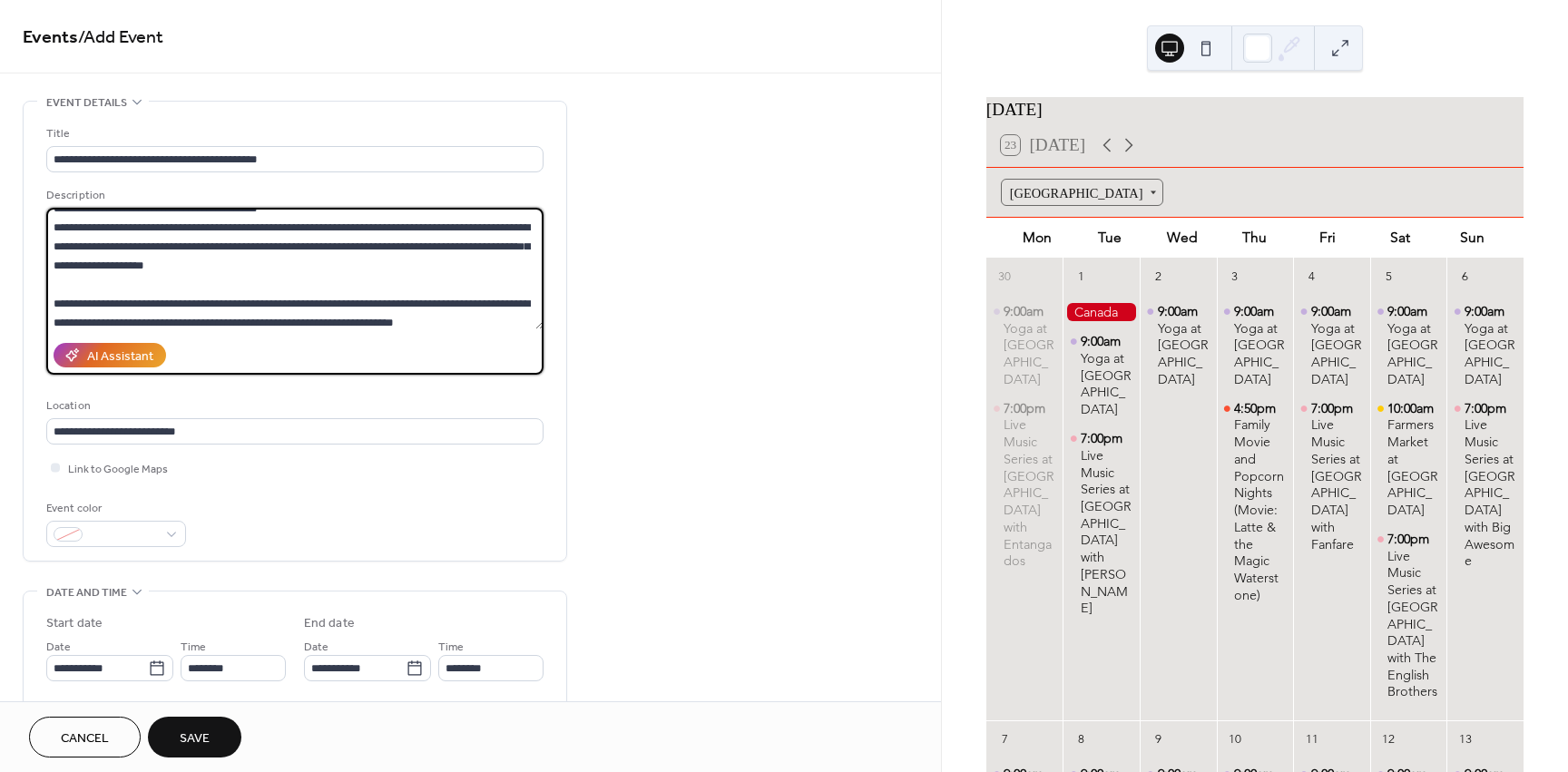 scroll, scrollTop: 19, scrollLeft: 0, axis: vertical 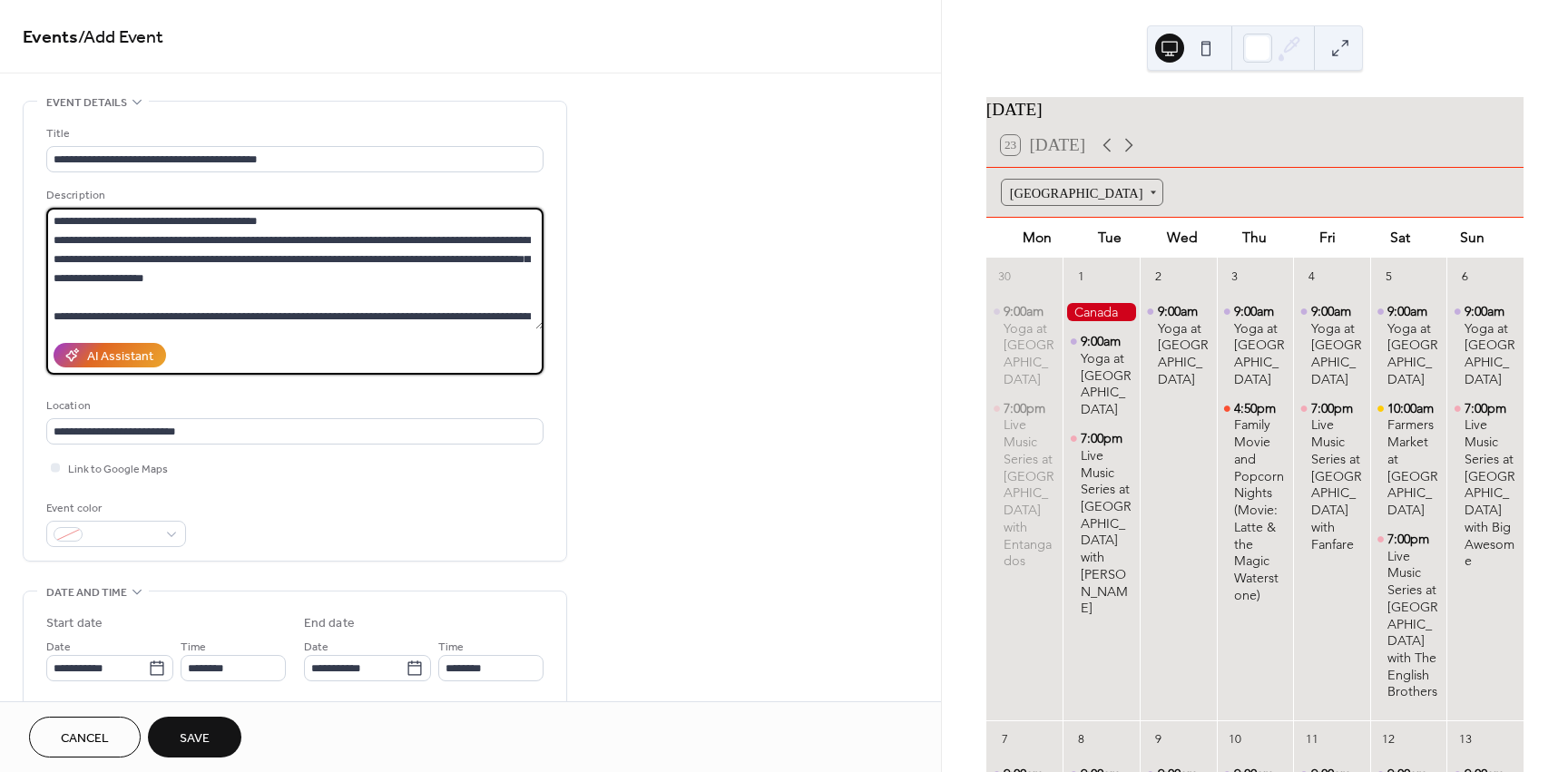 type on "**********" 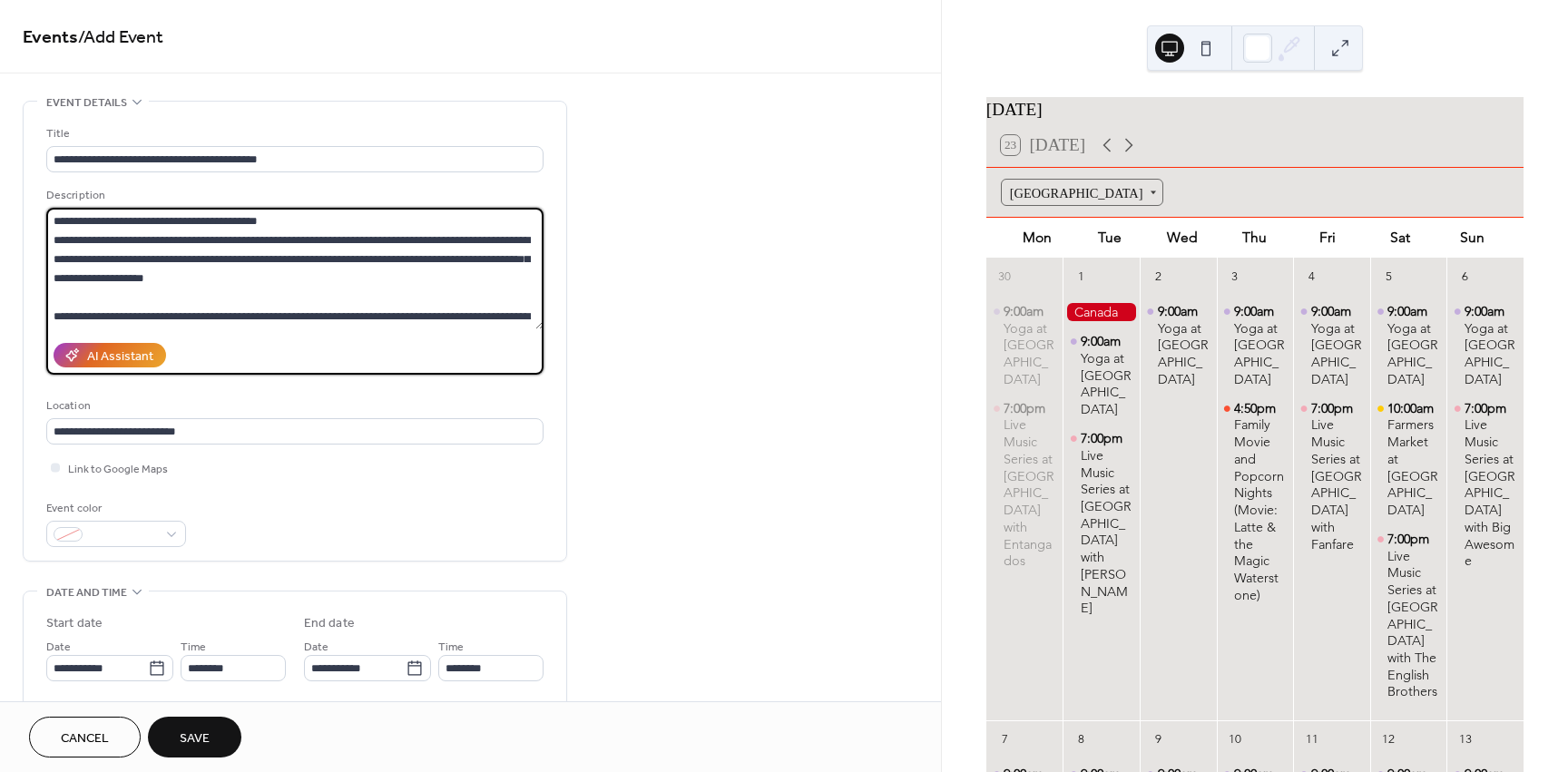 click on "**********" at bounding box center (470, 970) 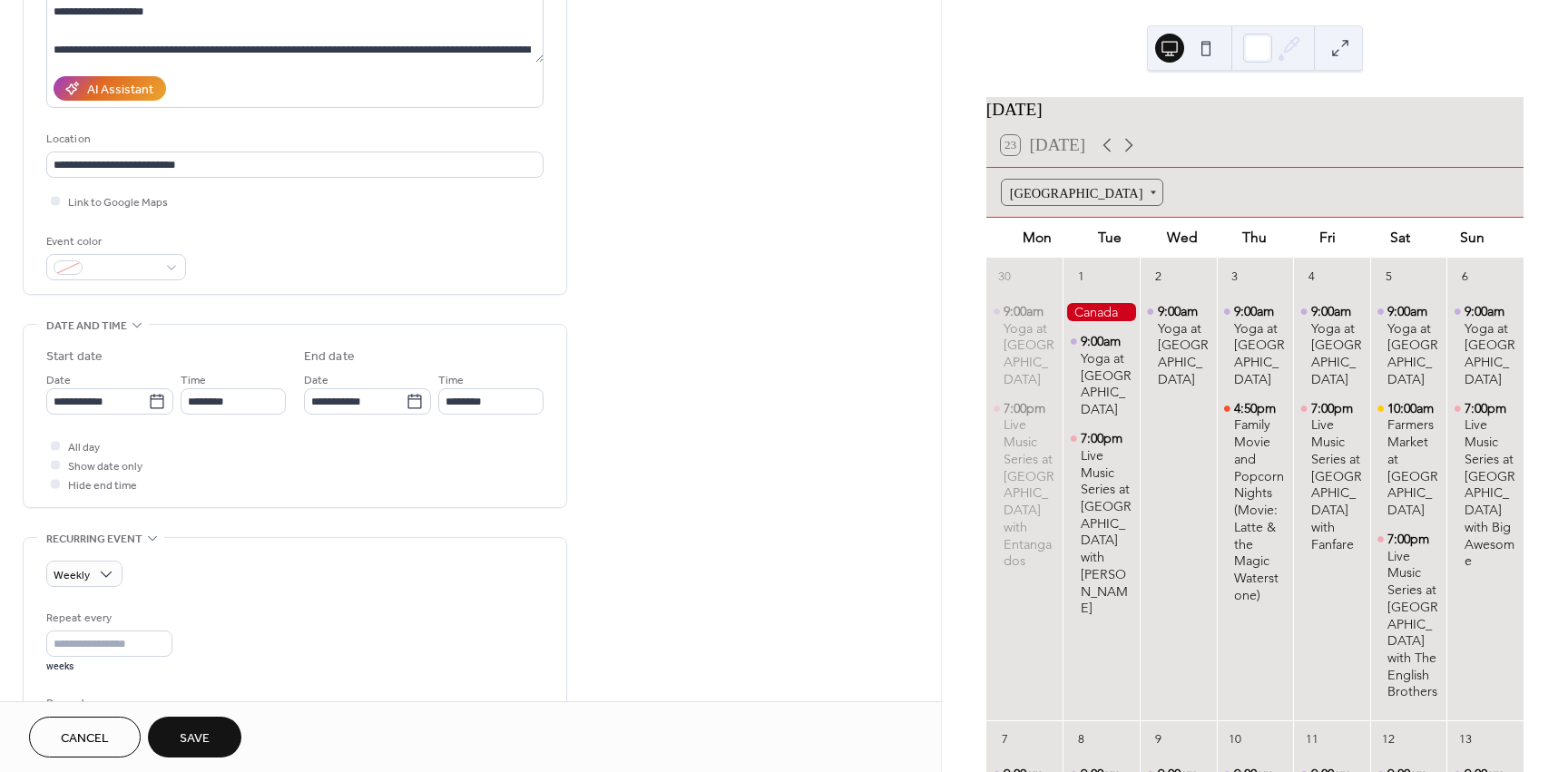 scroll, scrollTop: 272, scrollLeft: 0, axis: vertical 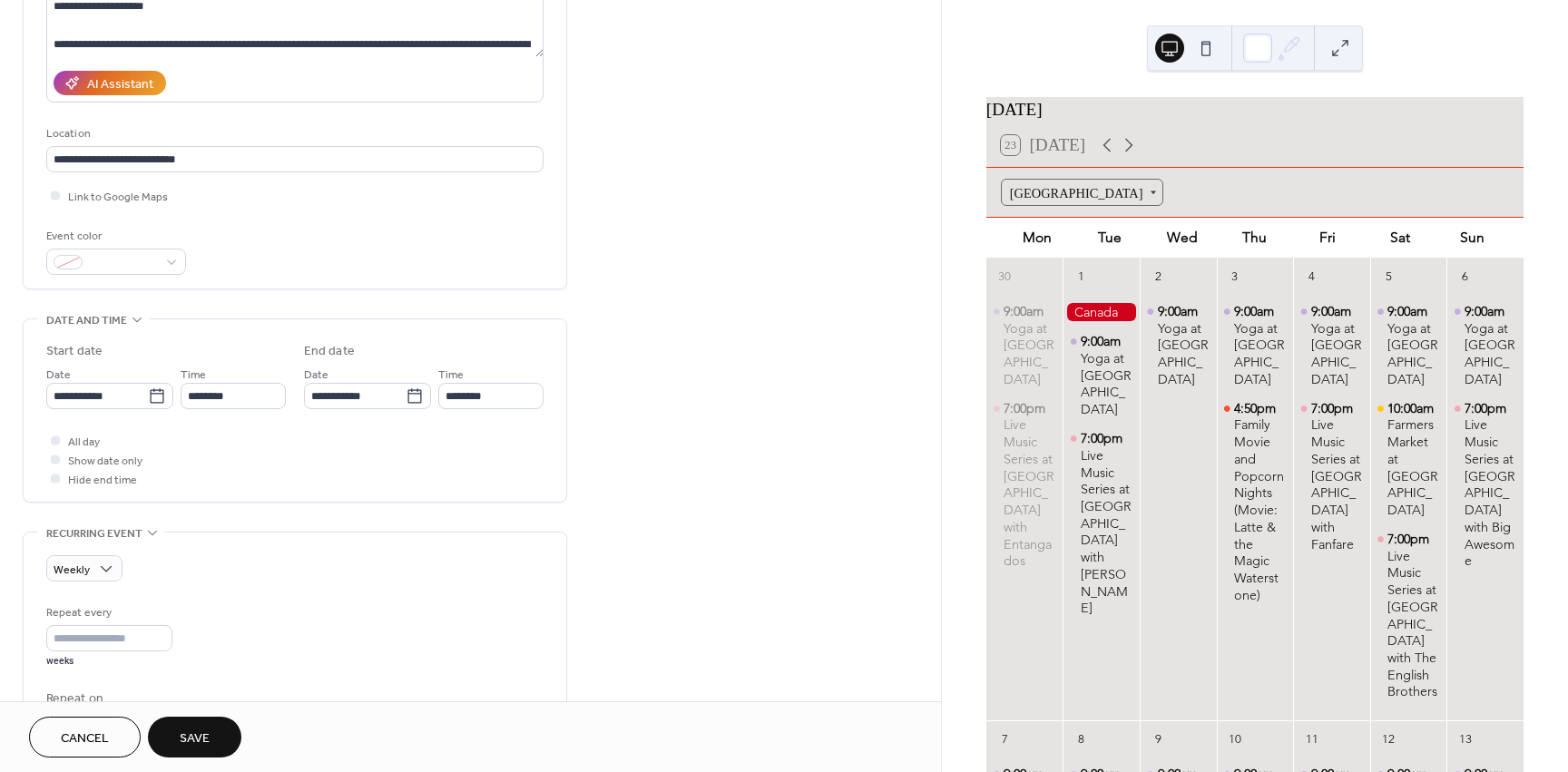 click on "Save" at bounding box center [194, 738] 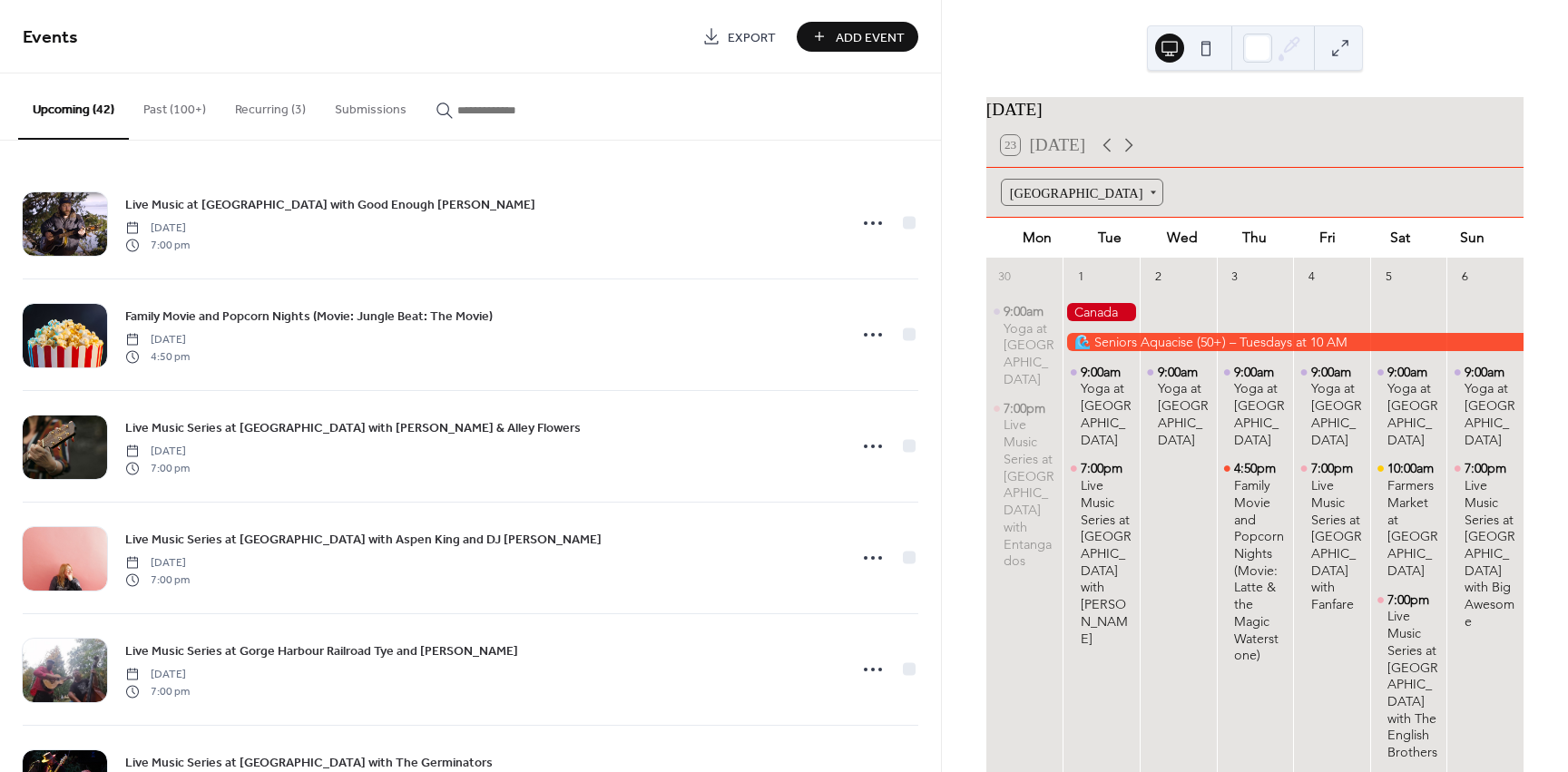 click at bounding box center [1293, 342] 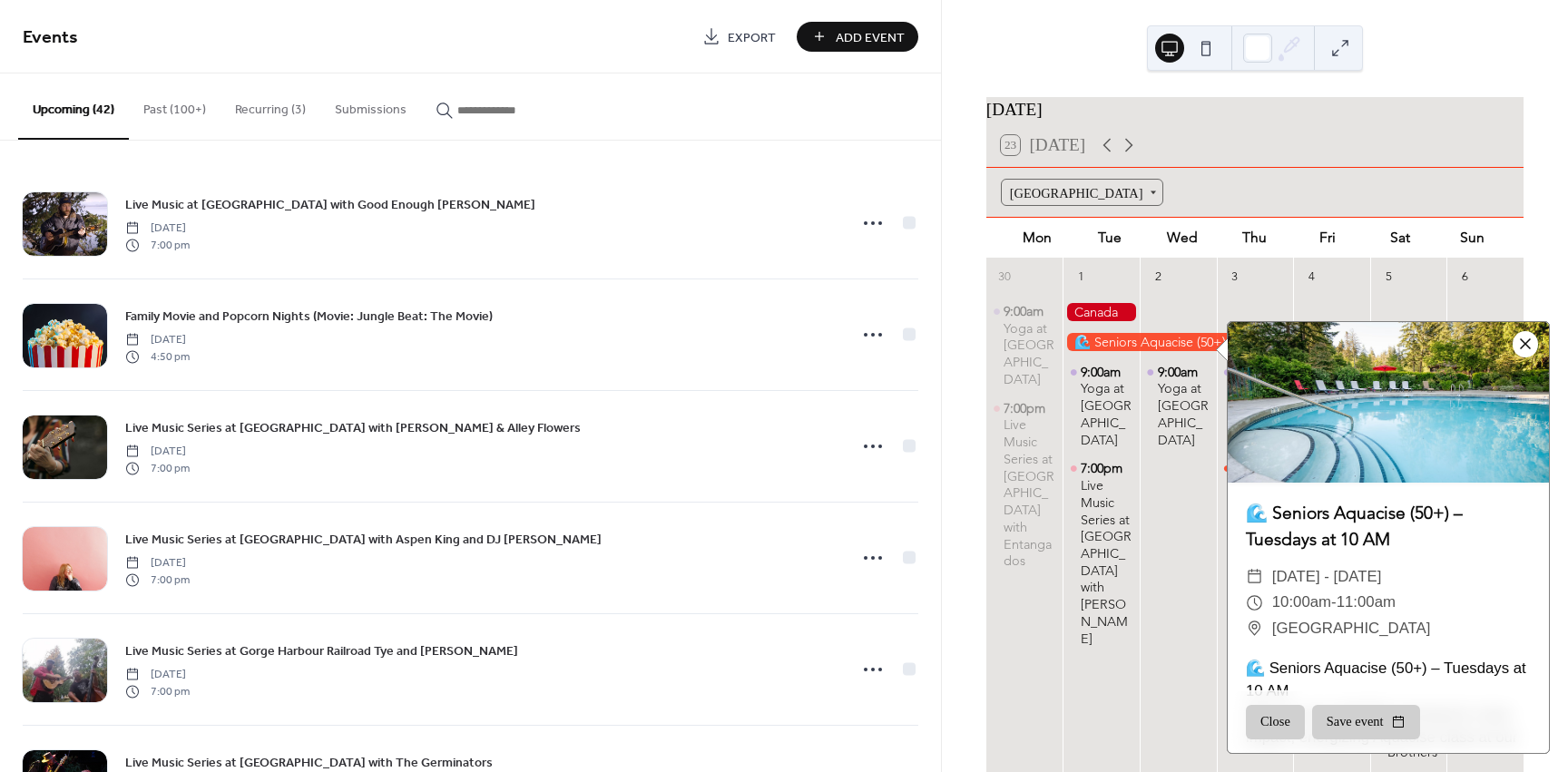 click at bounding box center [1525, 344] 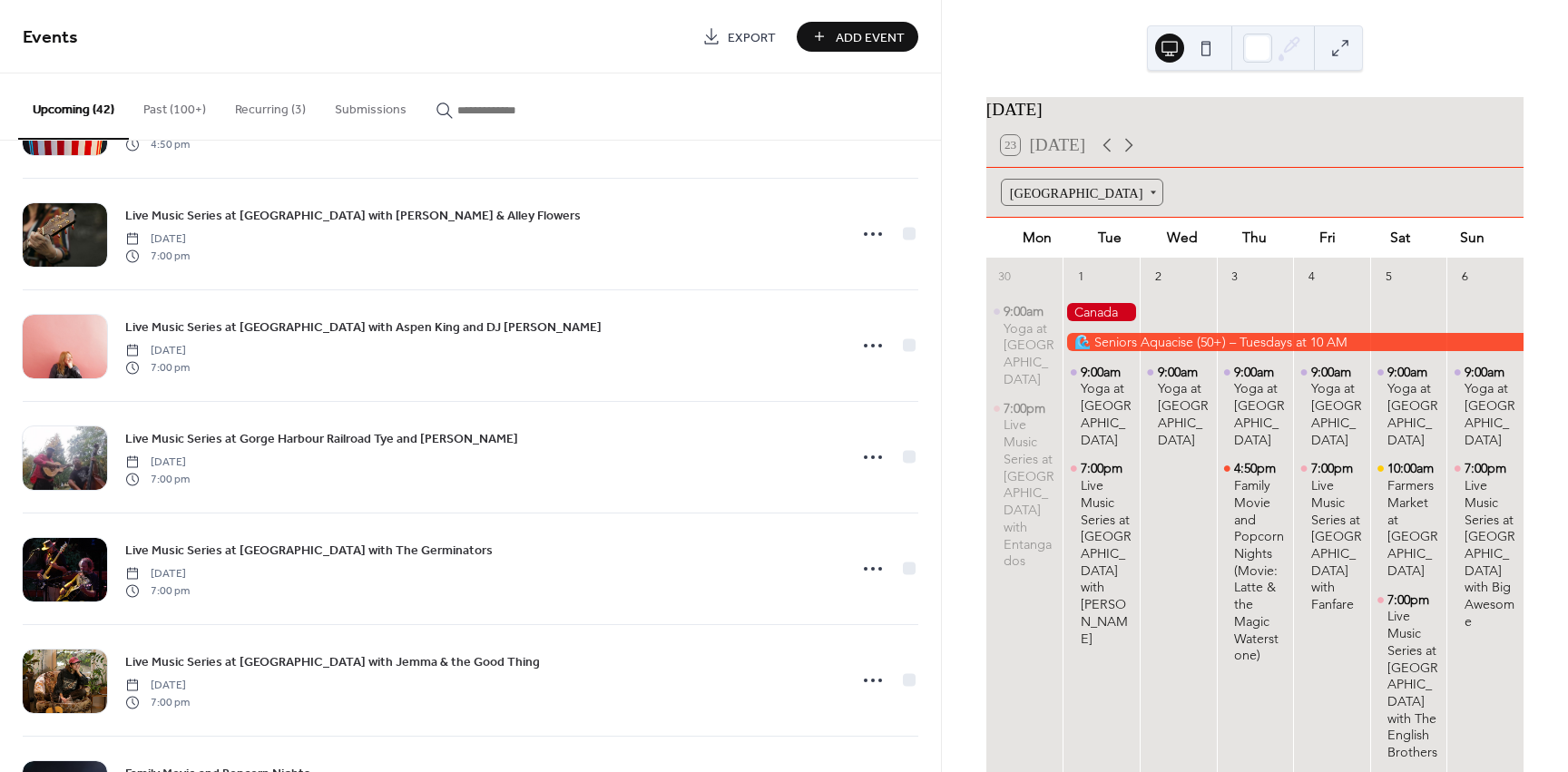 scroll, scrollTop: 0, scrollLeft: 0, axis: both 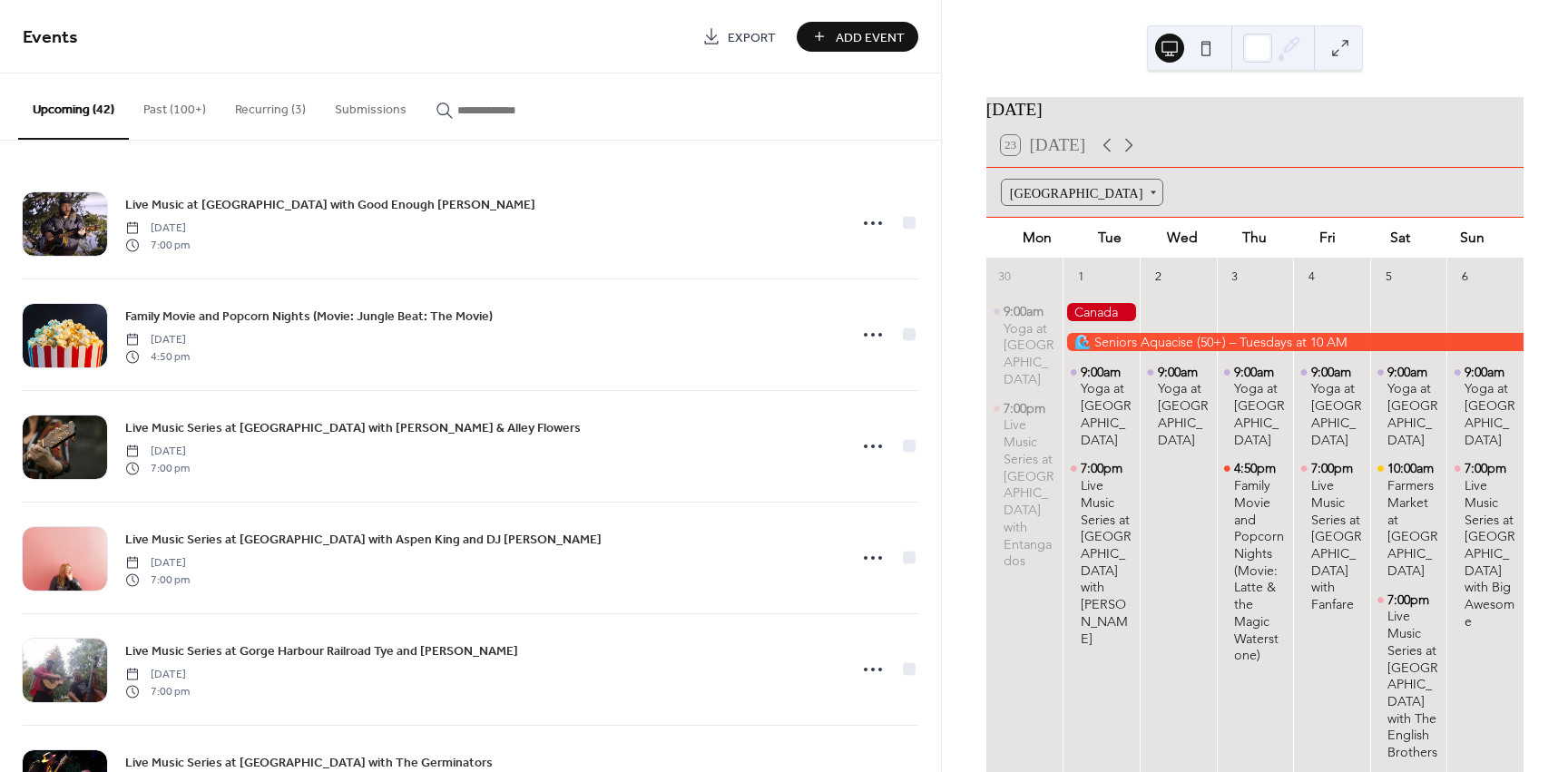 click at bounding box center [512, 110] 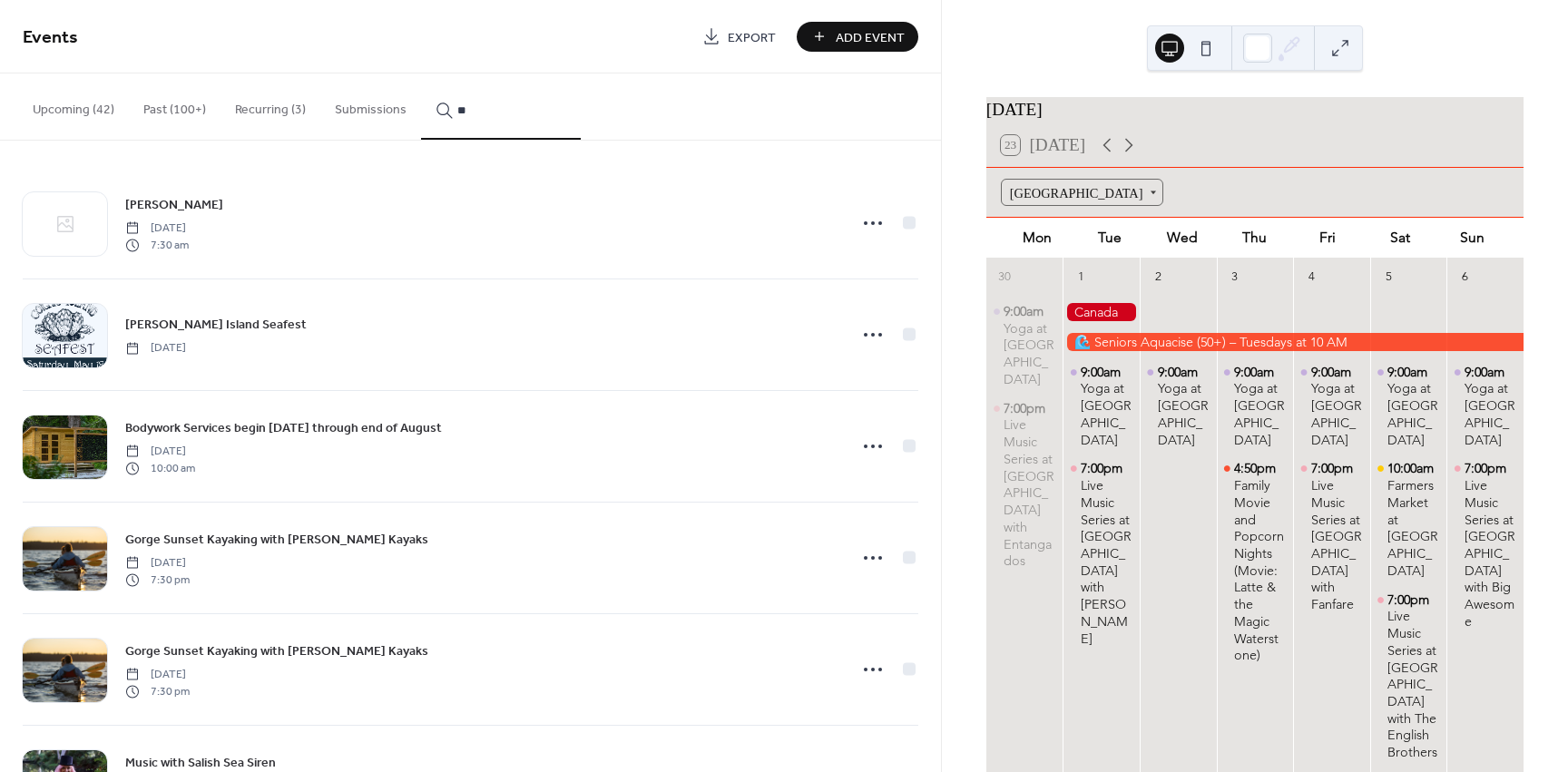 type on "*" 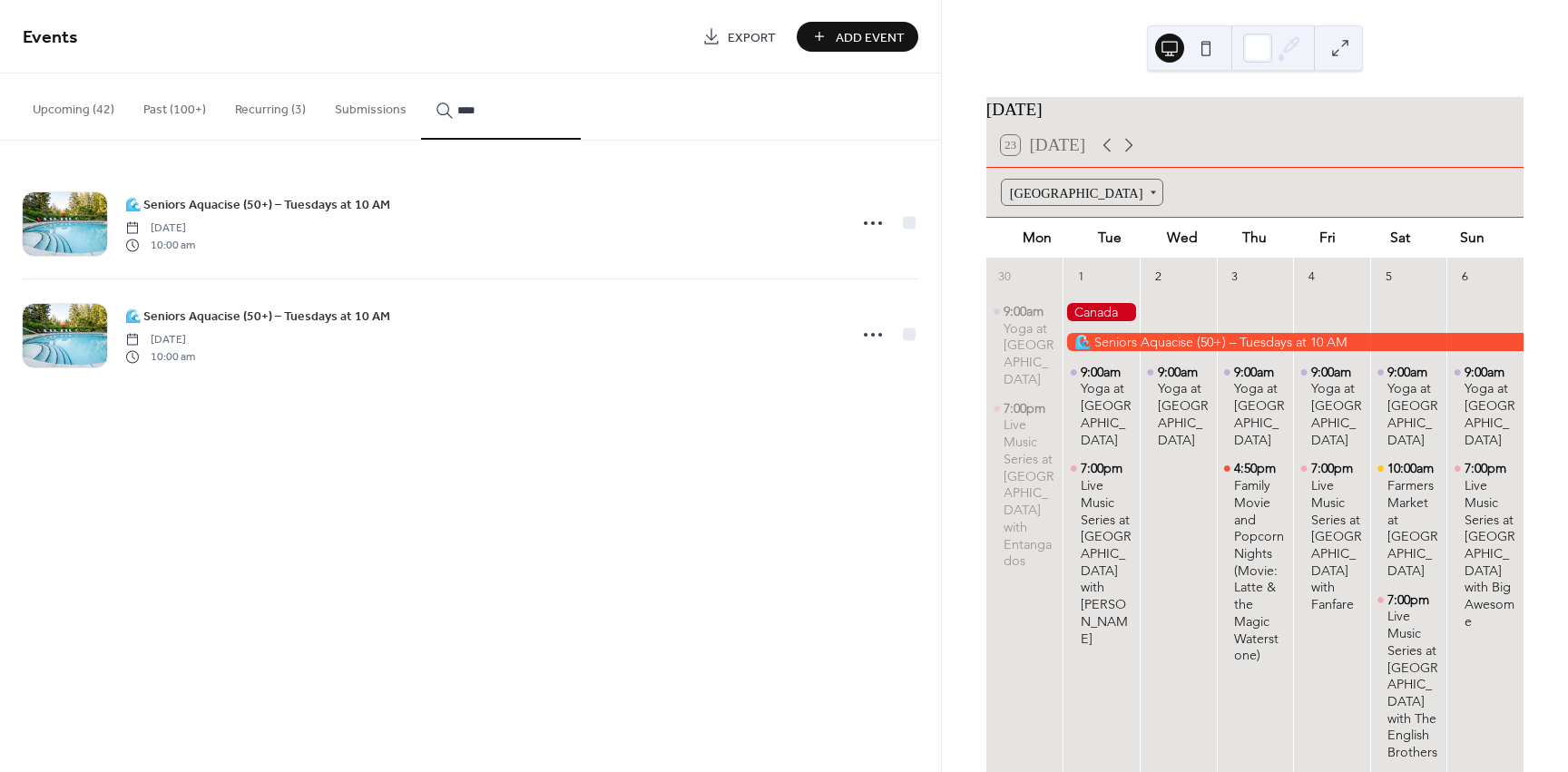 type on "****" 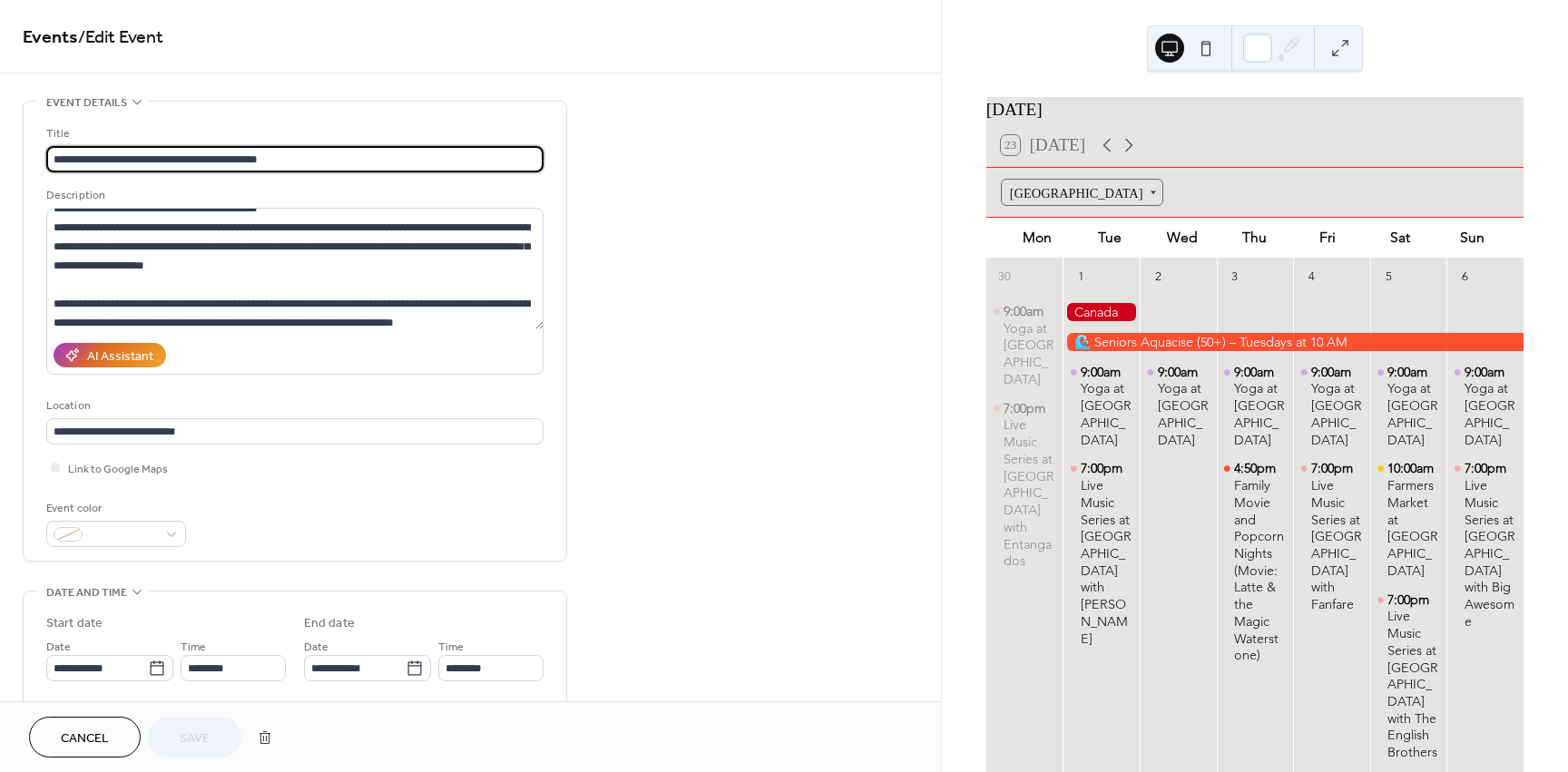 scroll, scrollTop: 19, scrollLeft: 0, axis: vertical 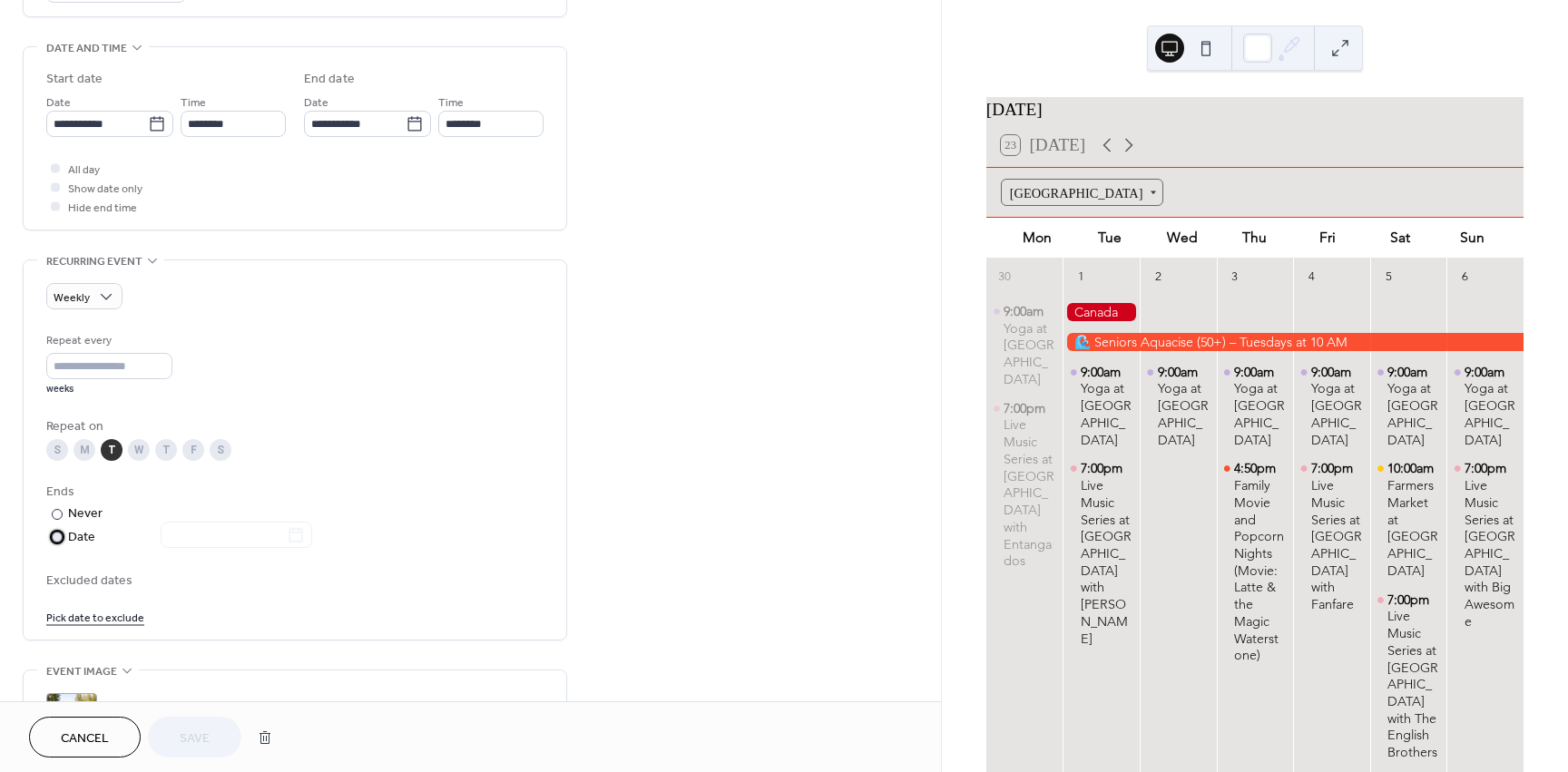 click on "​" at bounding box center (55, 536) 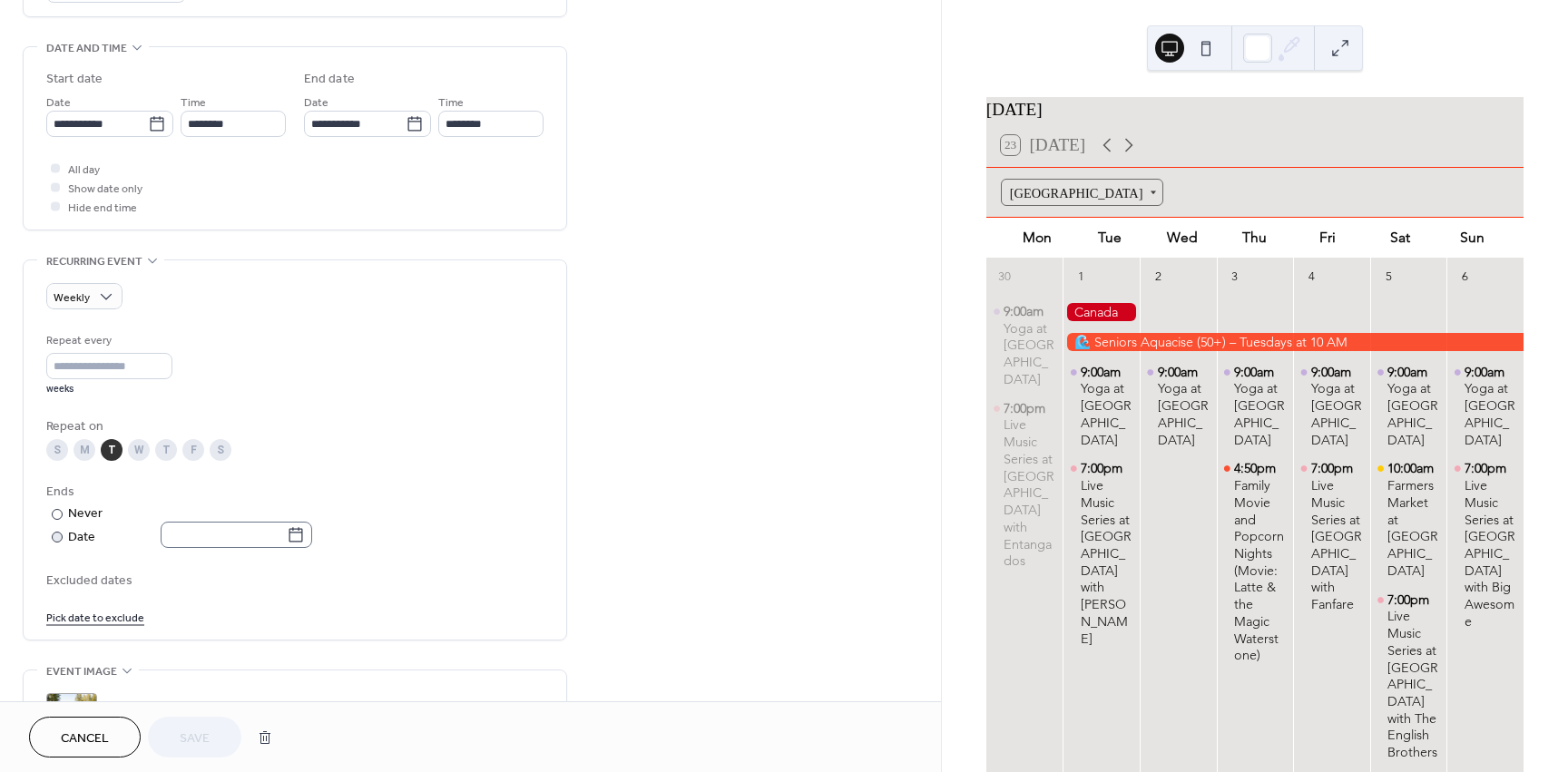 click 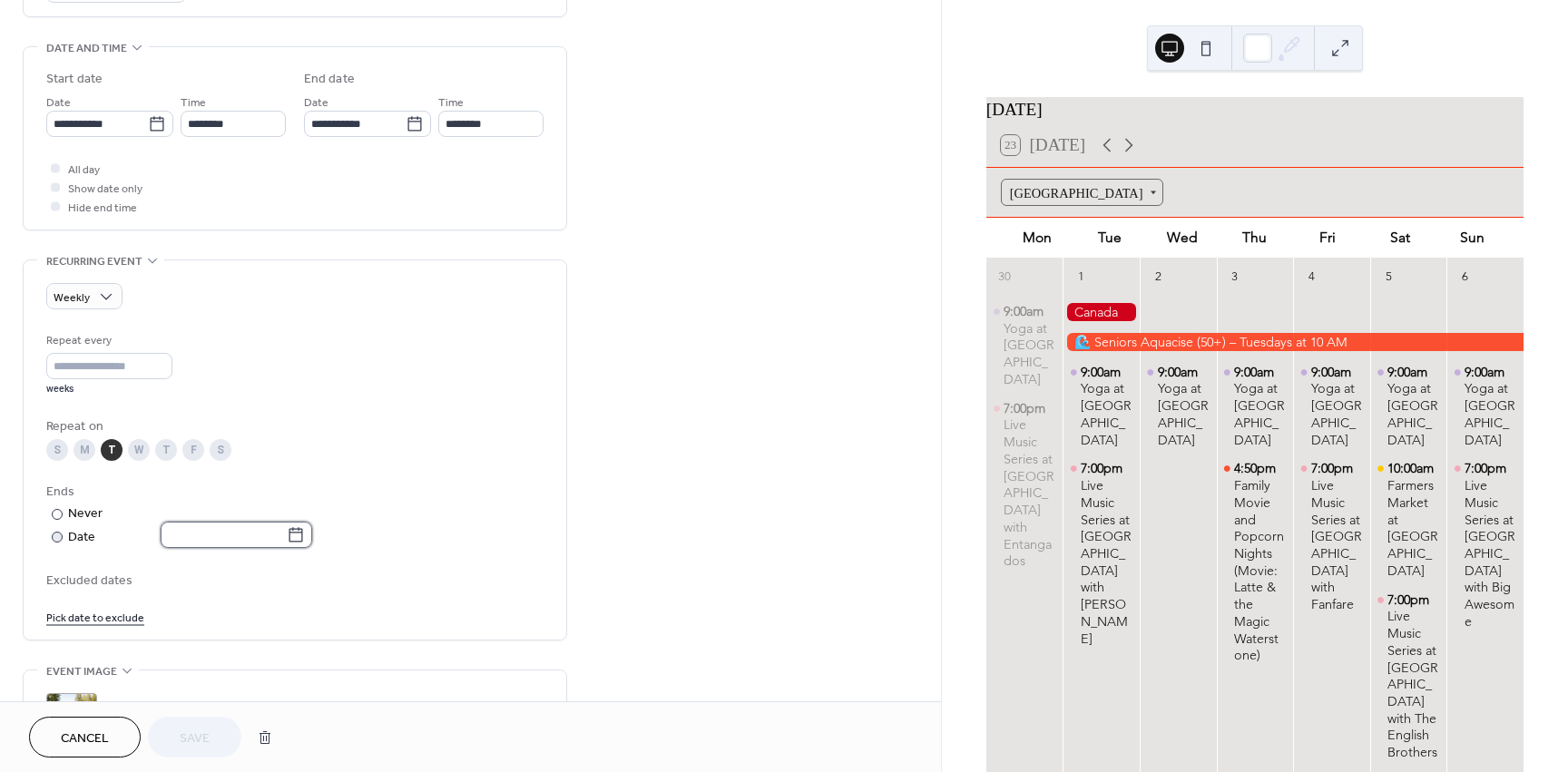click at bounding box center [223, 534] 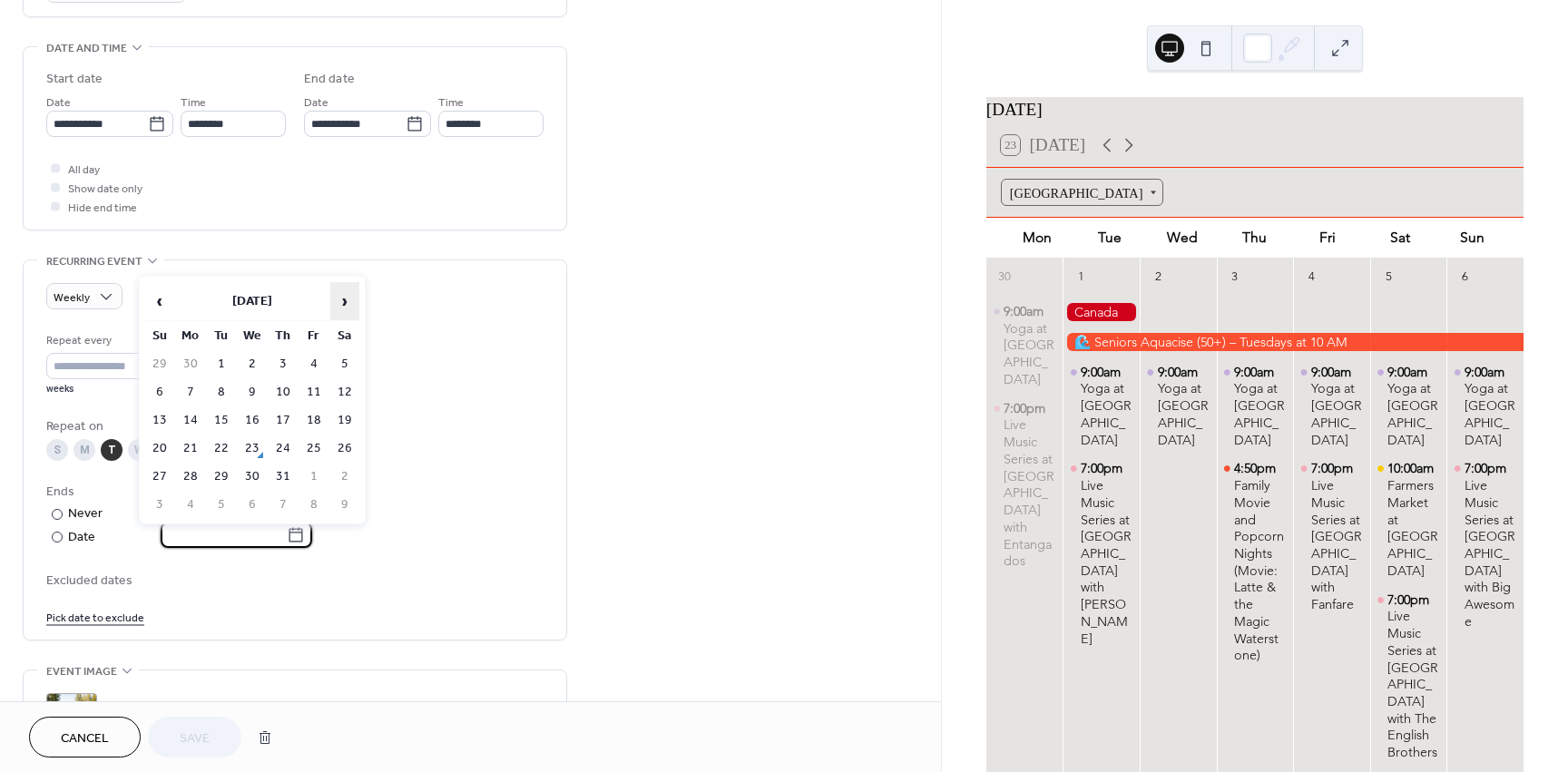 click on "›" at bounding box center (345, 301) 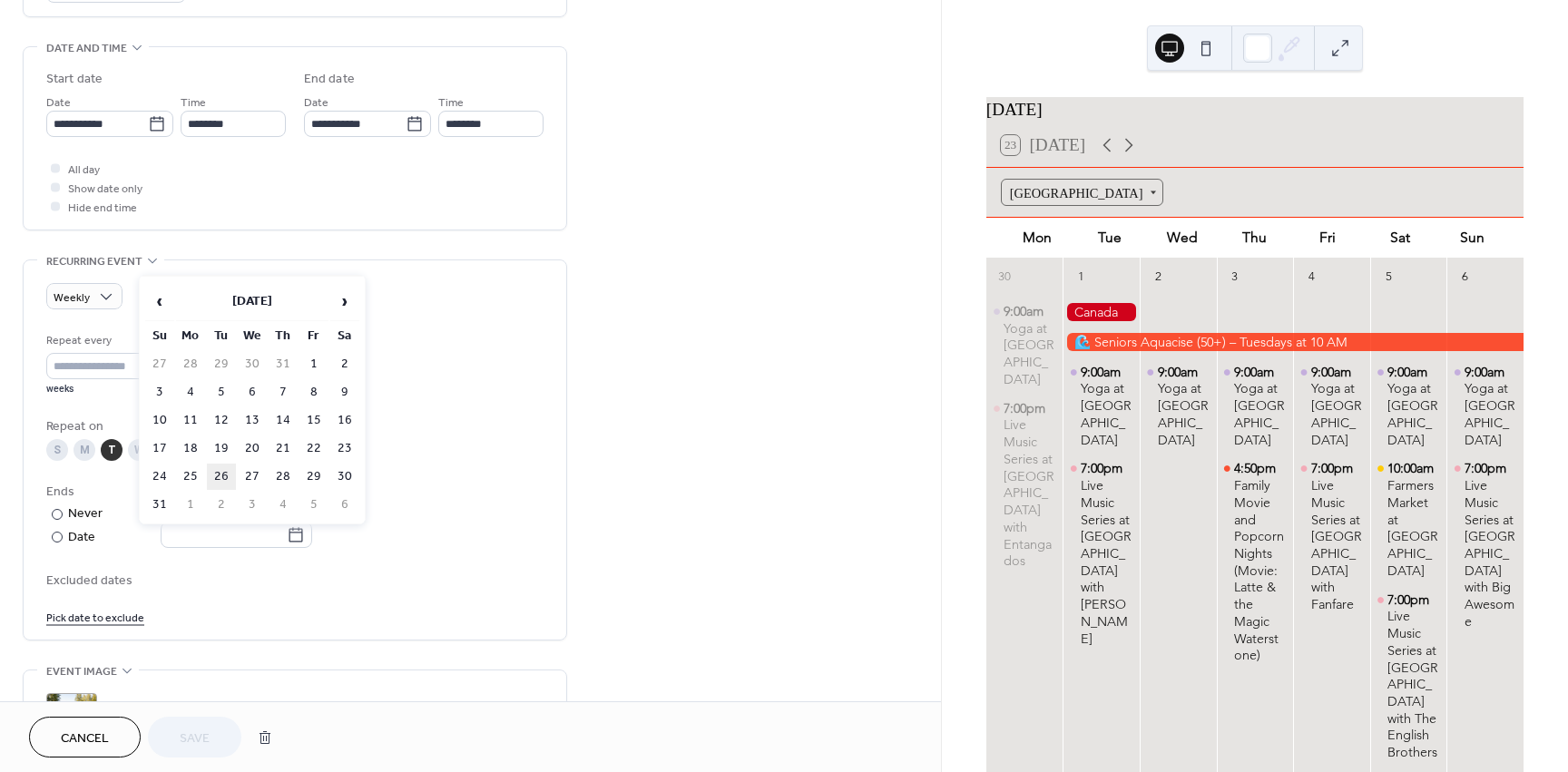 click on "26" at bounding box center (221, 476) 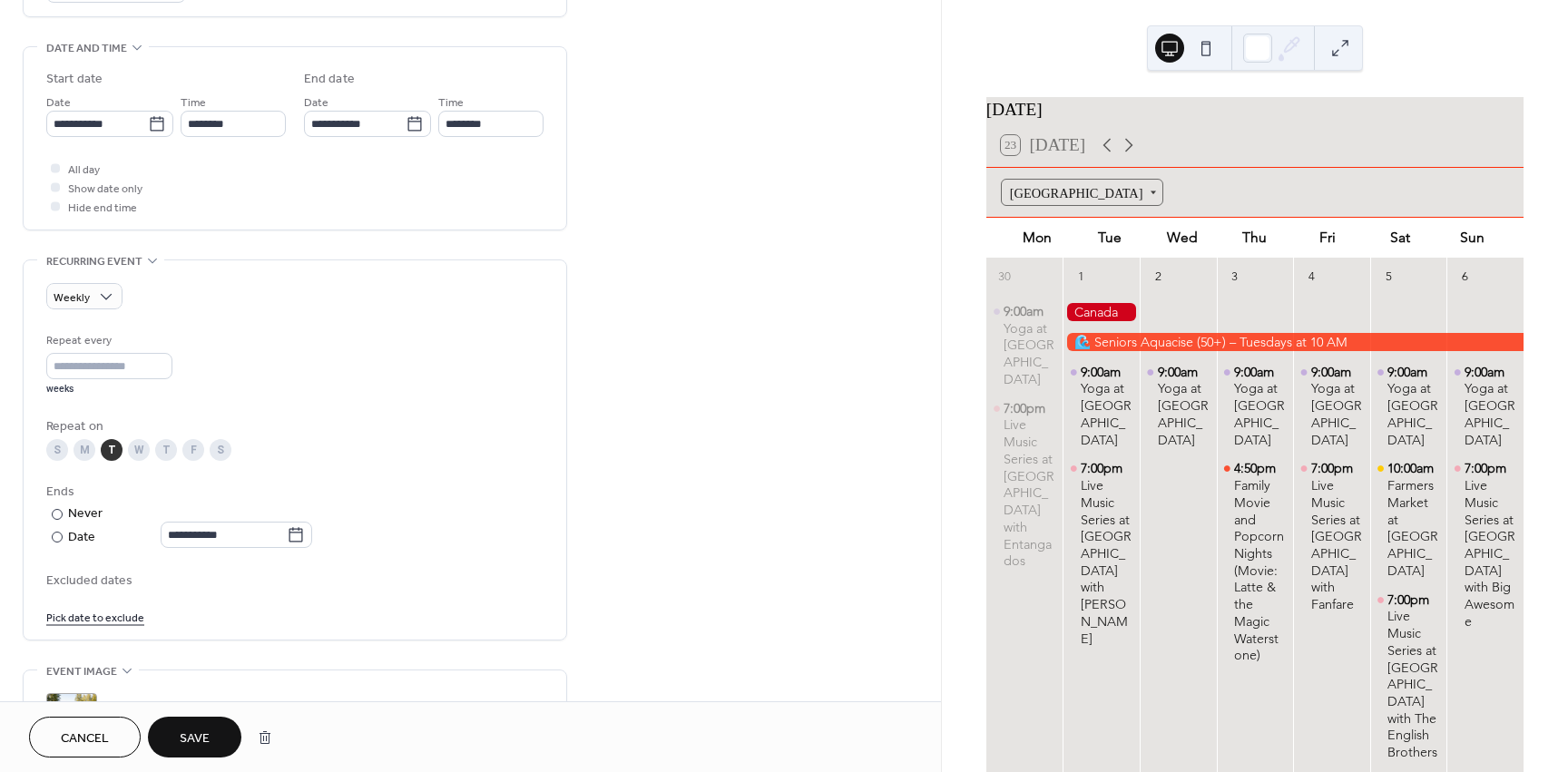 click on "Repeat on S M T W T F S" at bounding box center (295, 439) 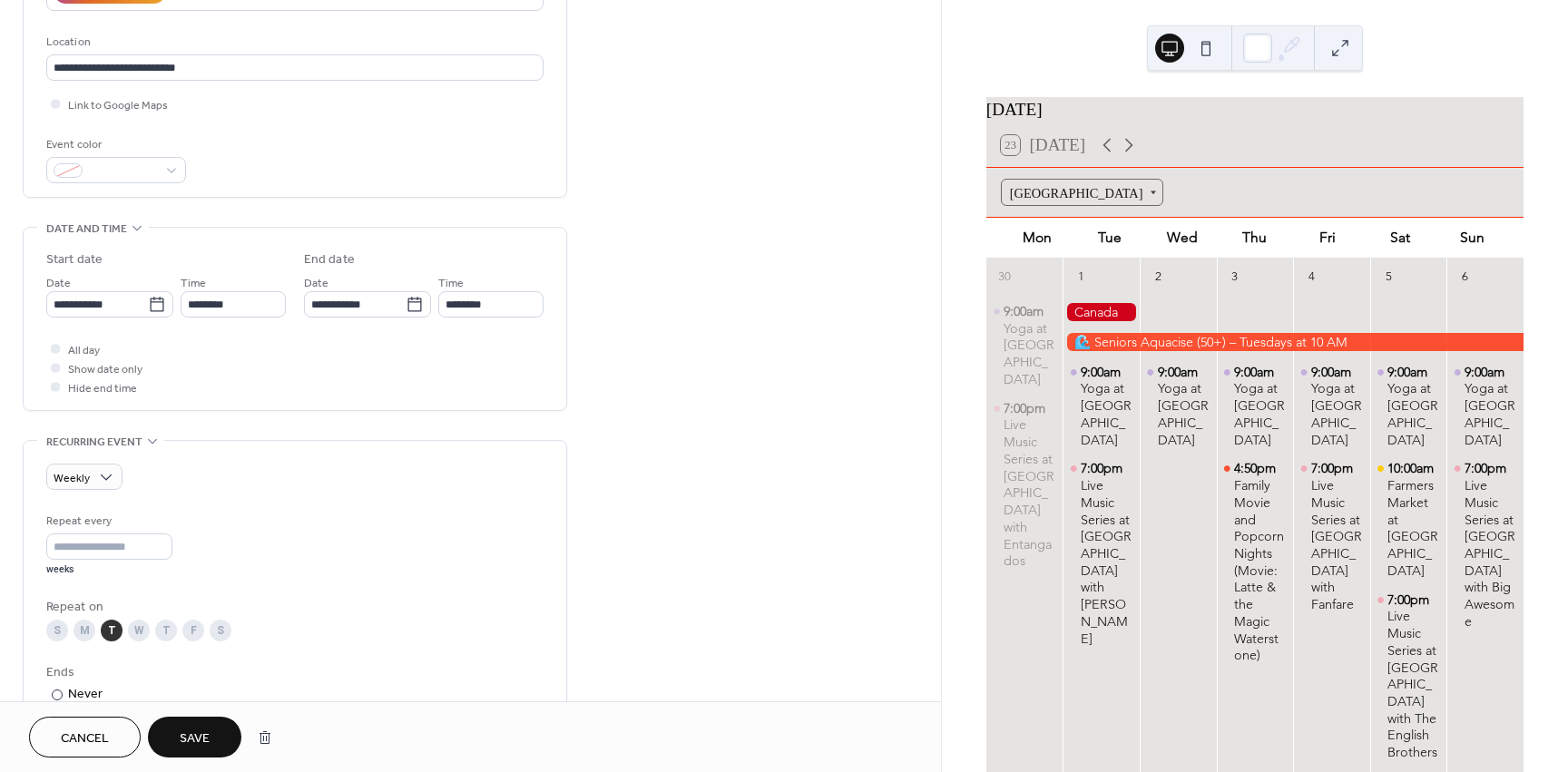 scroll, scrollTop: 363, scrollLeft: 0, axis: vertical 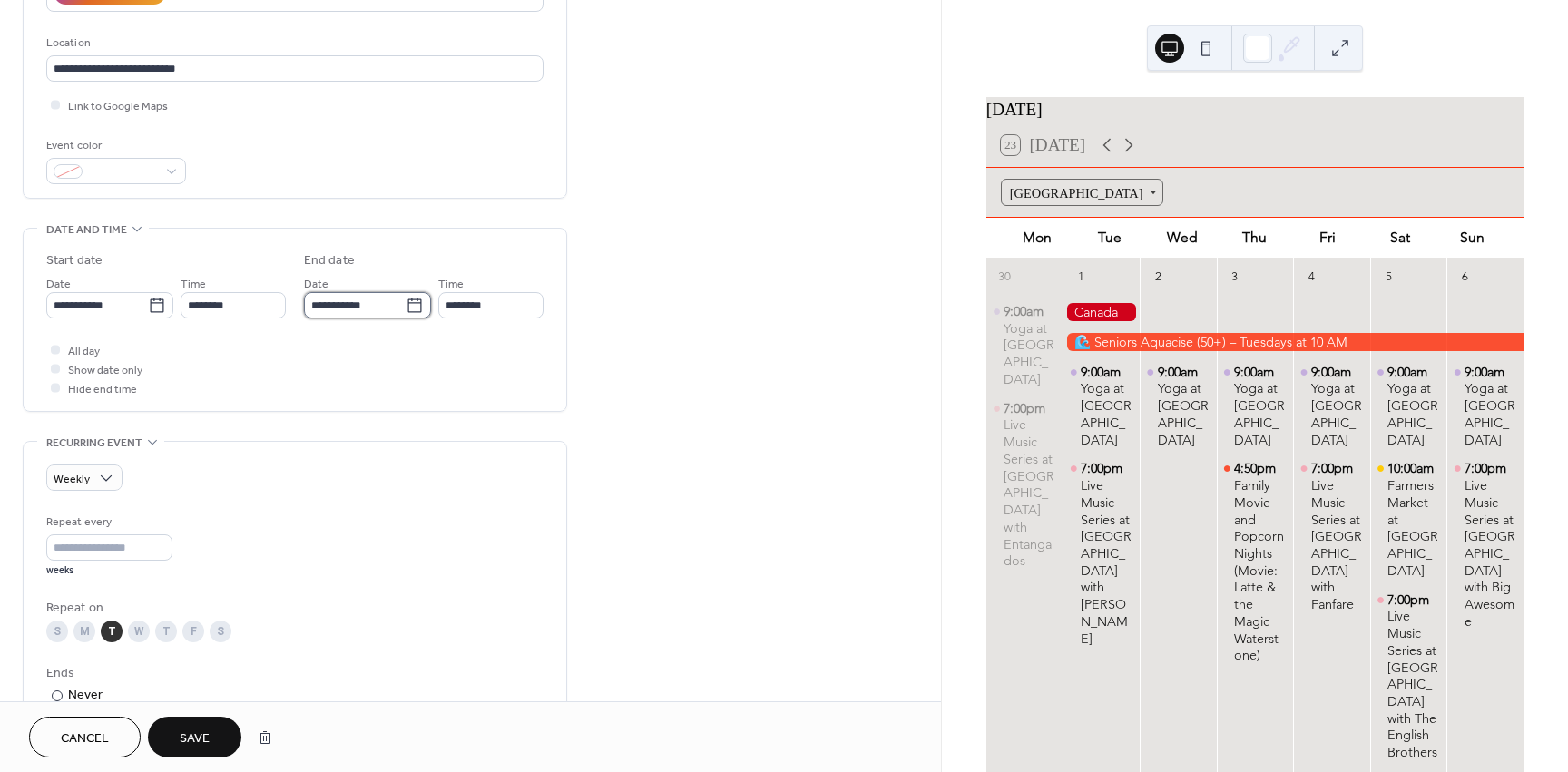 click on "**********" at bounding box center (355, 305) 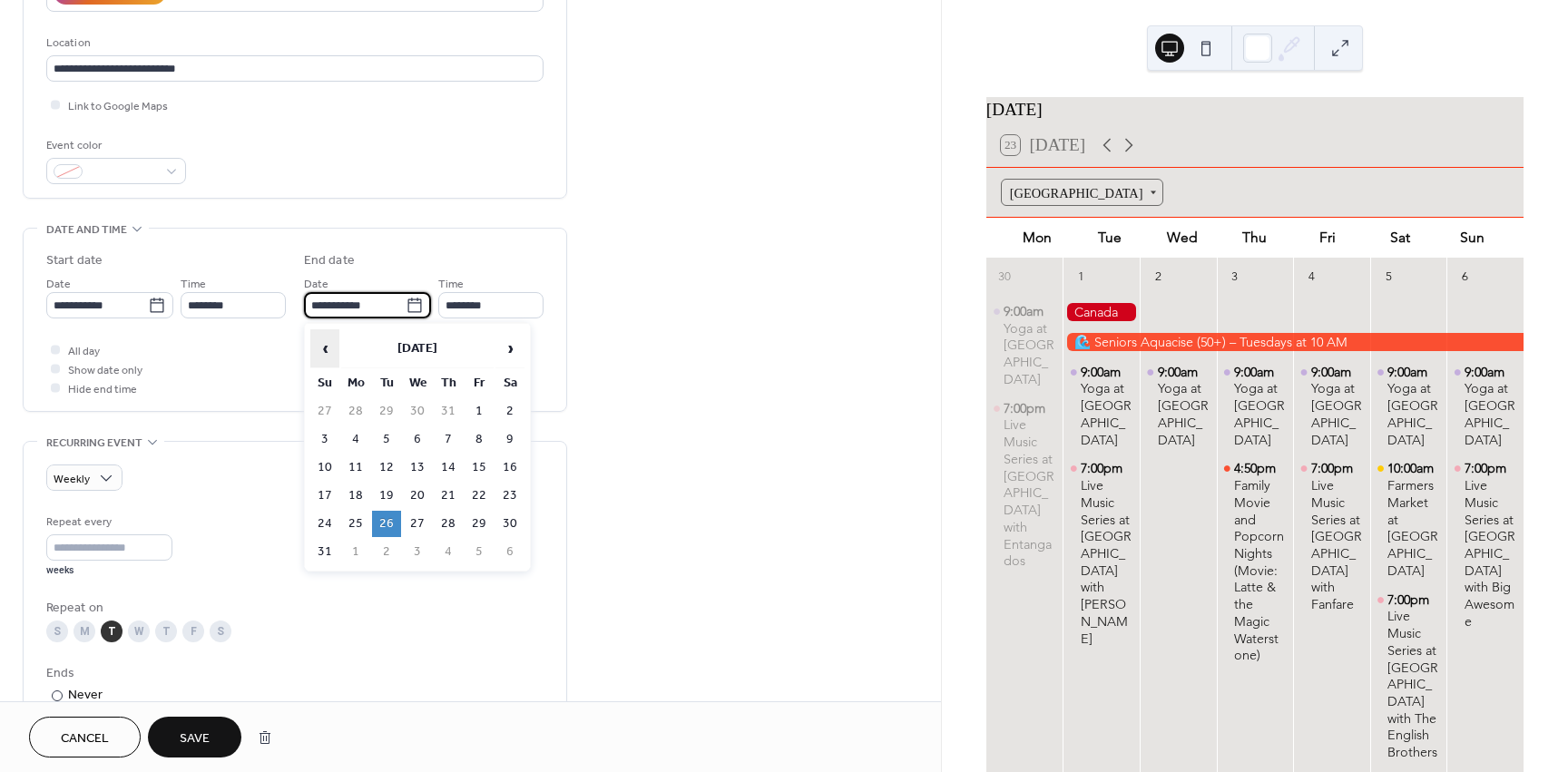 click on "‹" at bounding box center (325, 348) 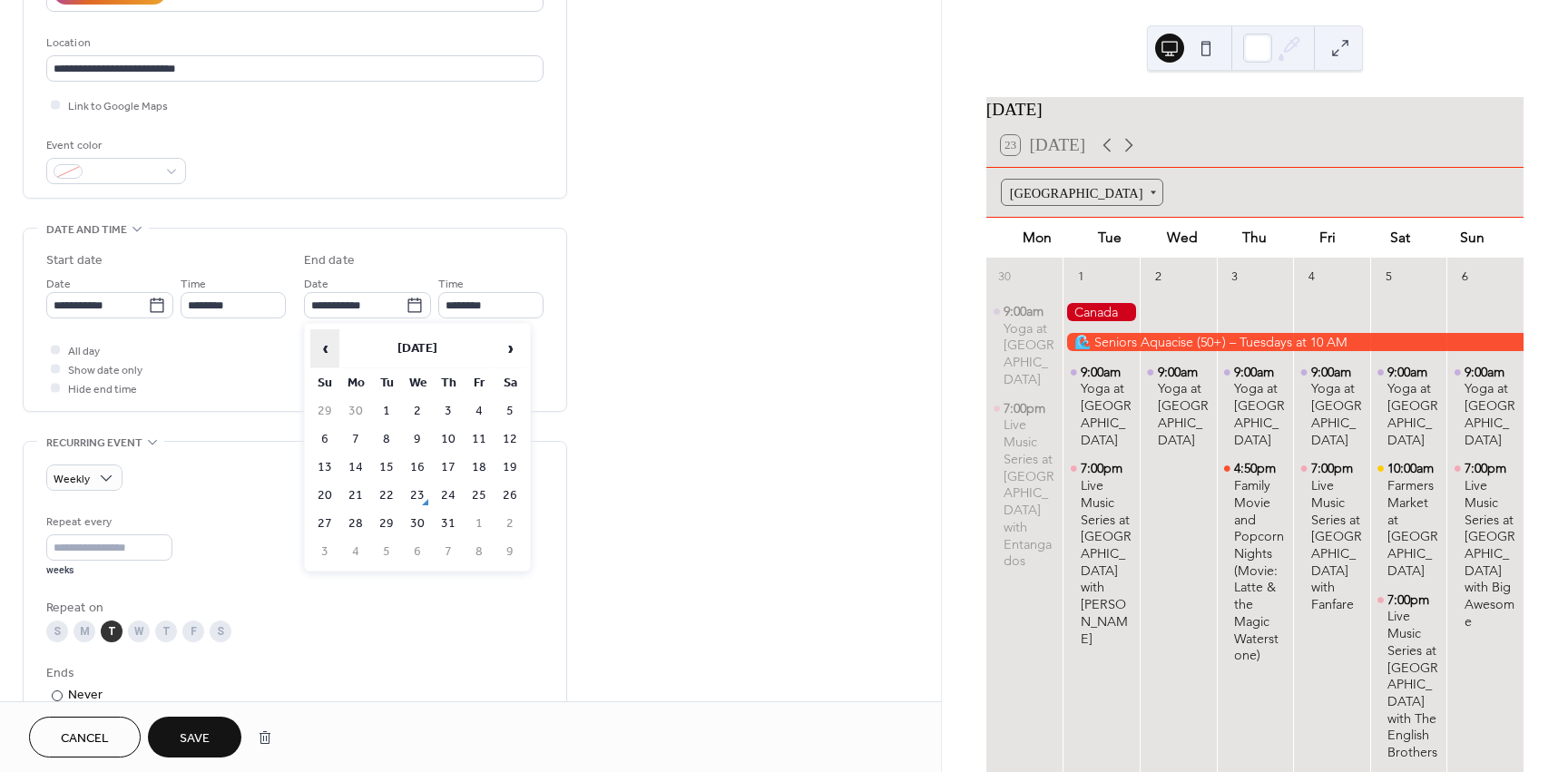 click on "‹" at bounding box center [325, 348] 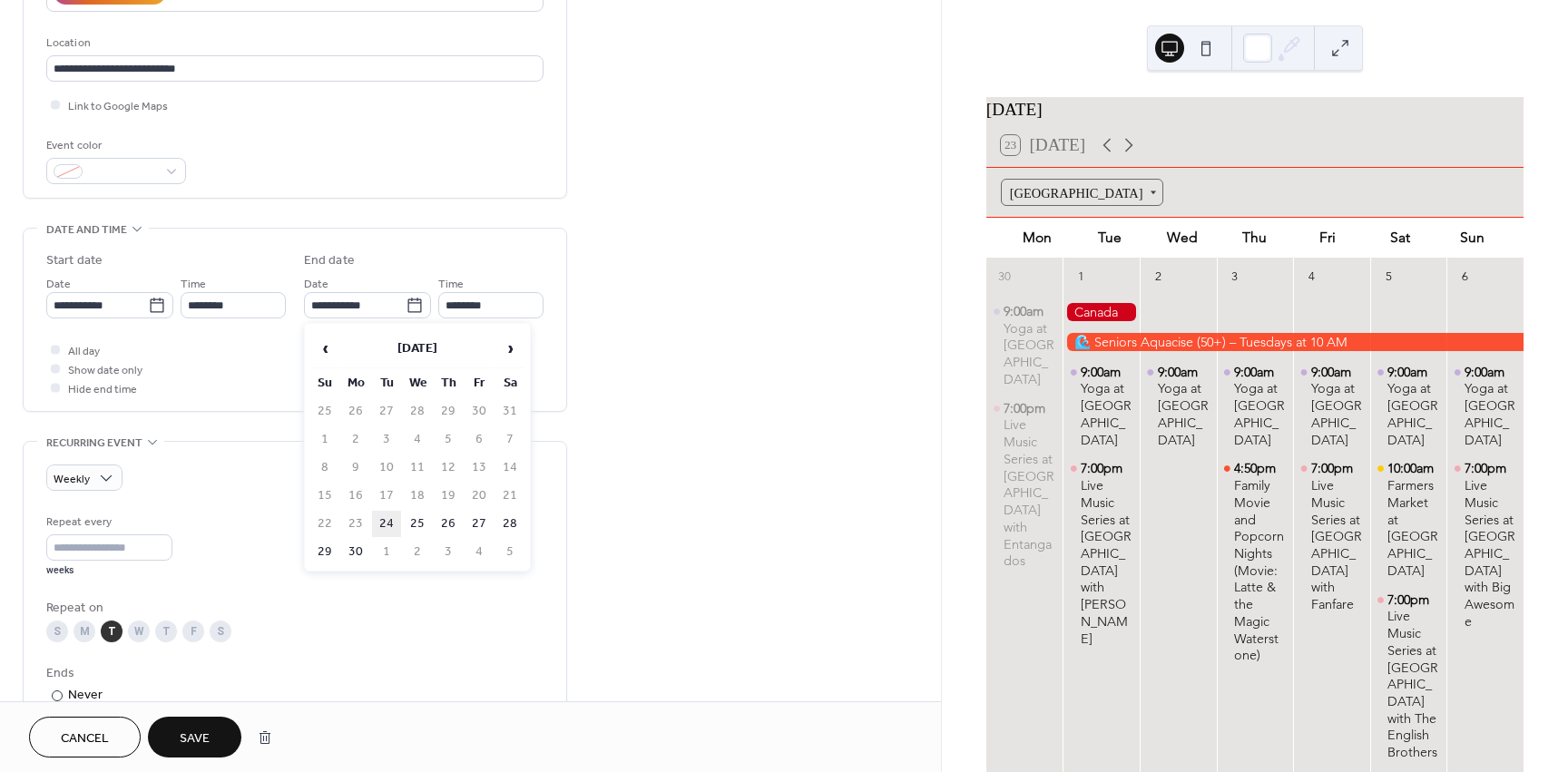 click on "24" at bounding box center (387, 523) 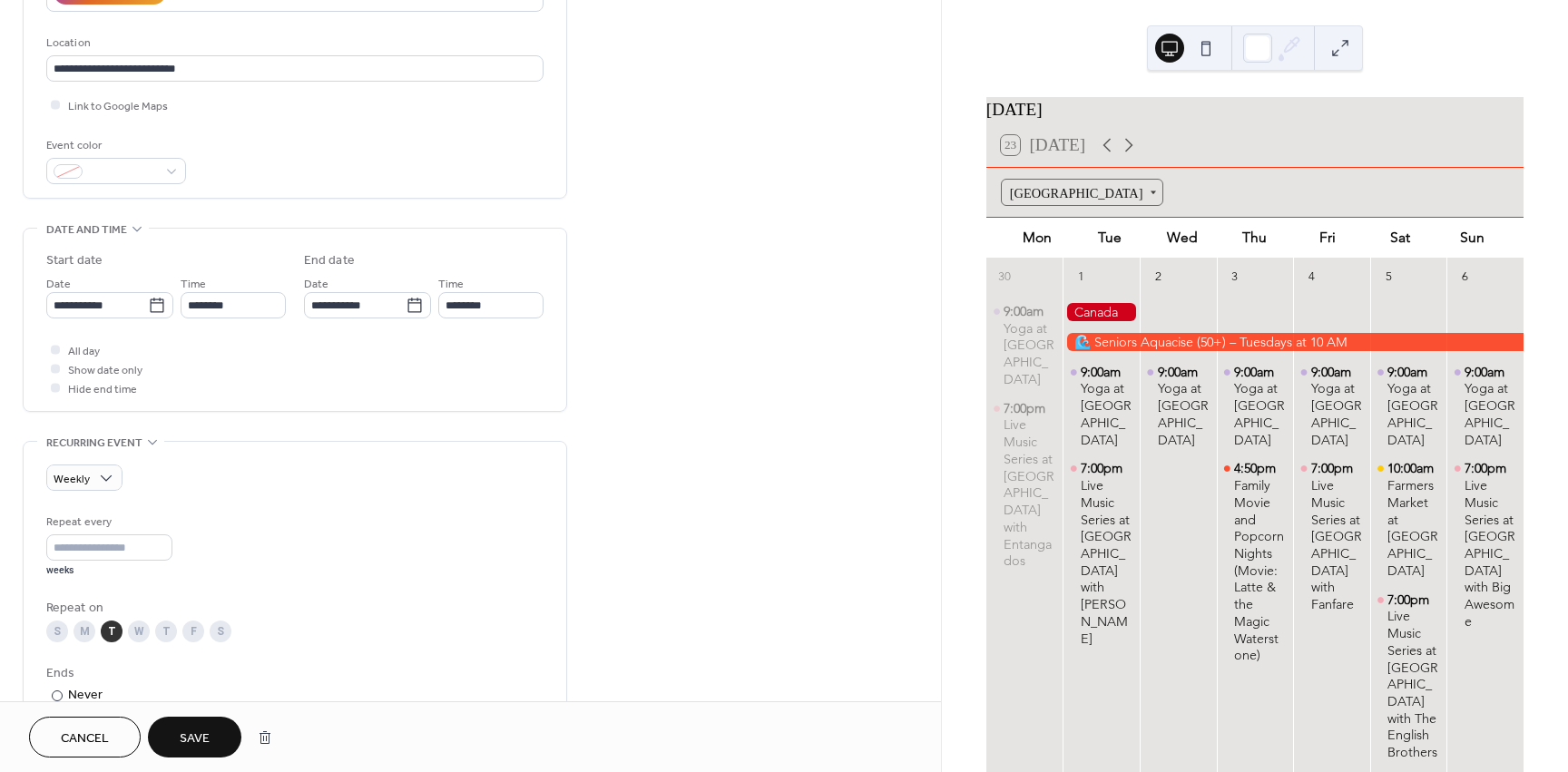 click on "Save" at bounding box center (194, 738) 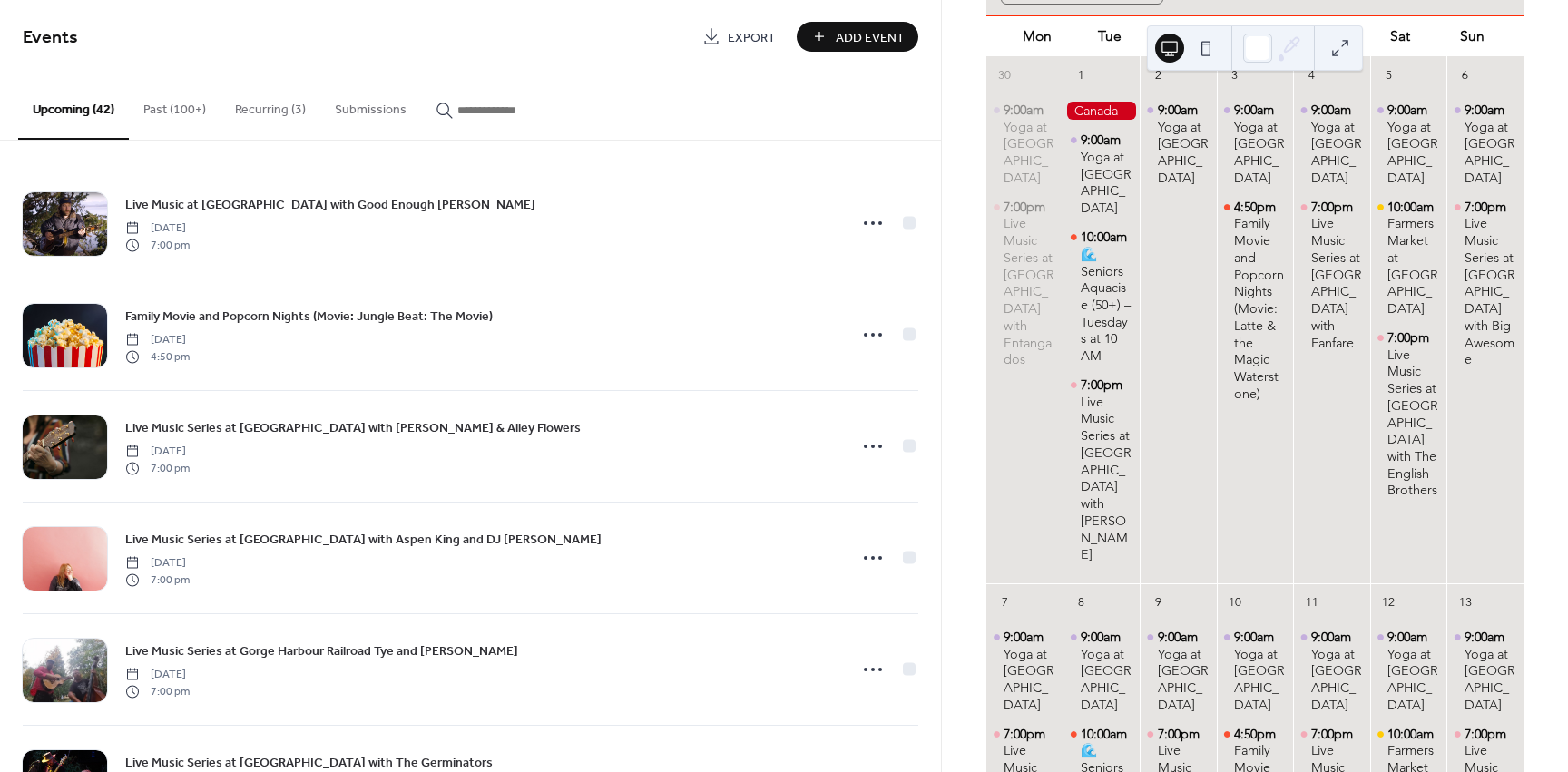 scroll, scrollTop: 272, scrollLeft: 0, axis: vertical 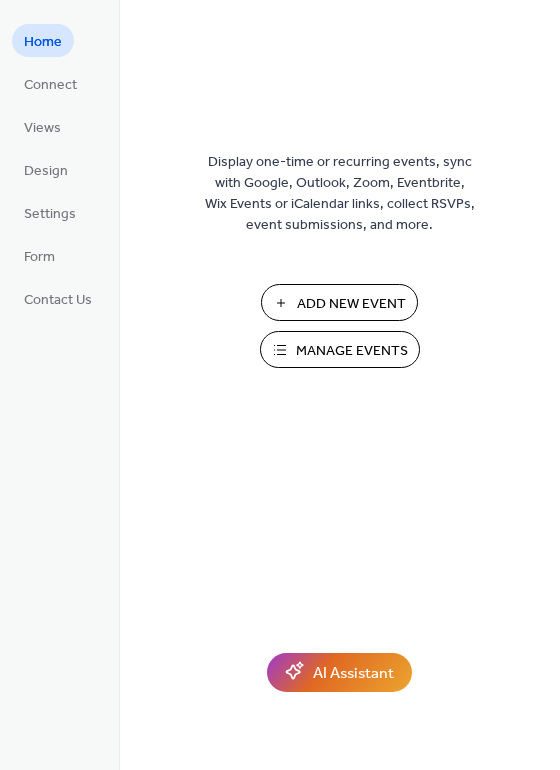 click on "Manage Events" at bounding box center [340, 349] 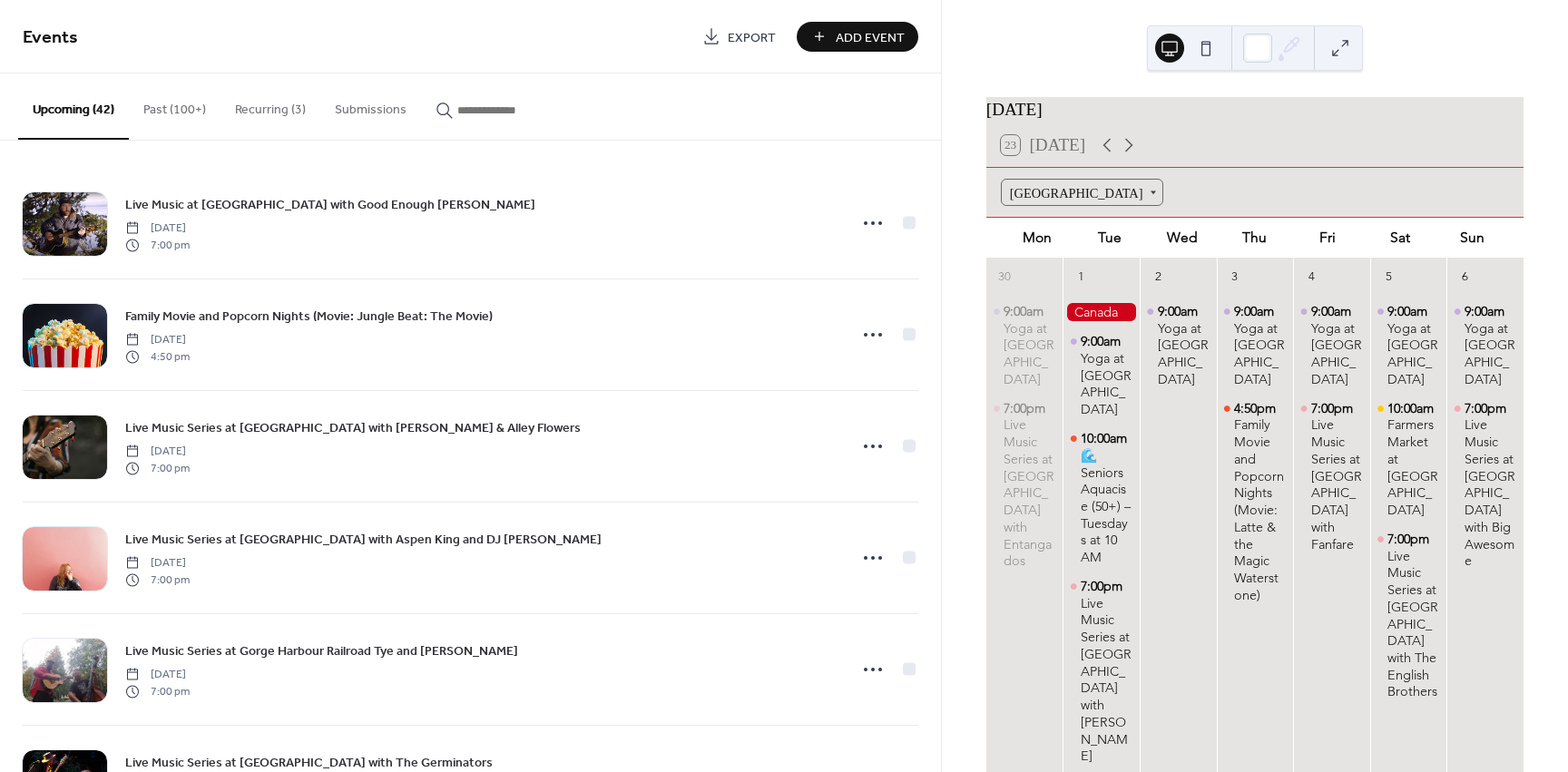 scroll, scrollTop: 0, scrollLeft: 0, axis: both 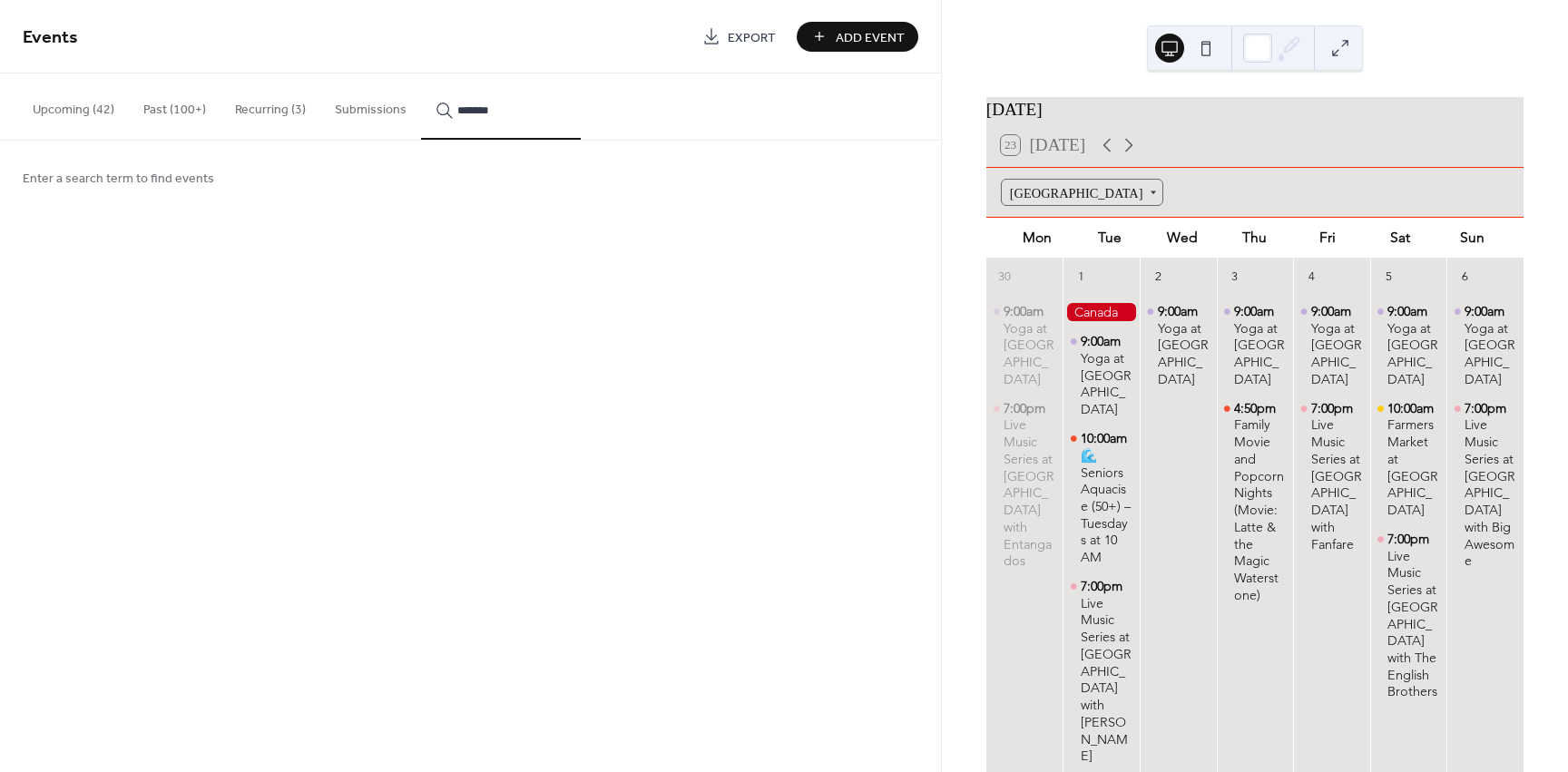 type on "*******" 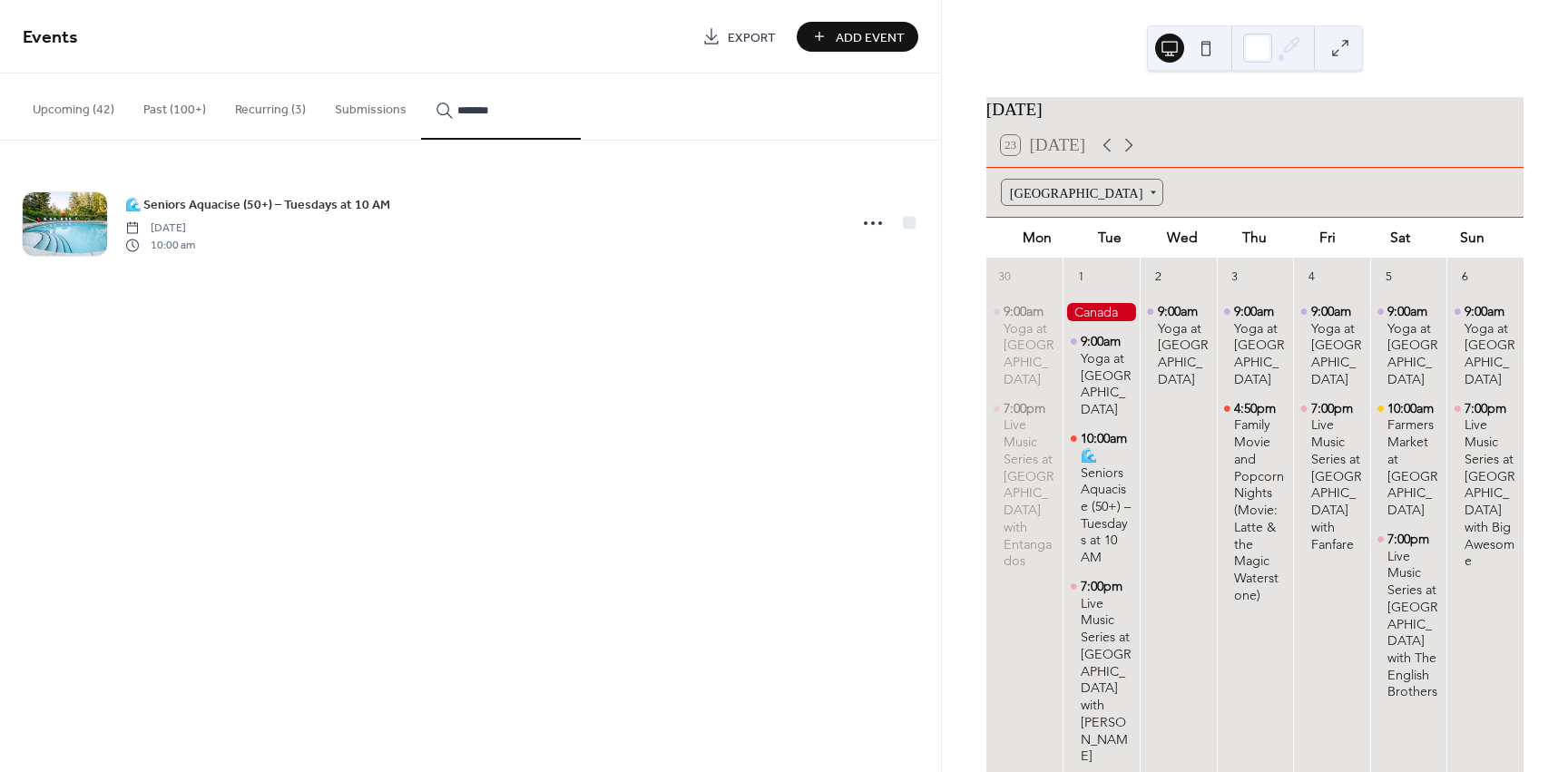 click 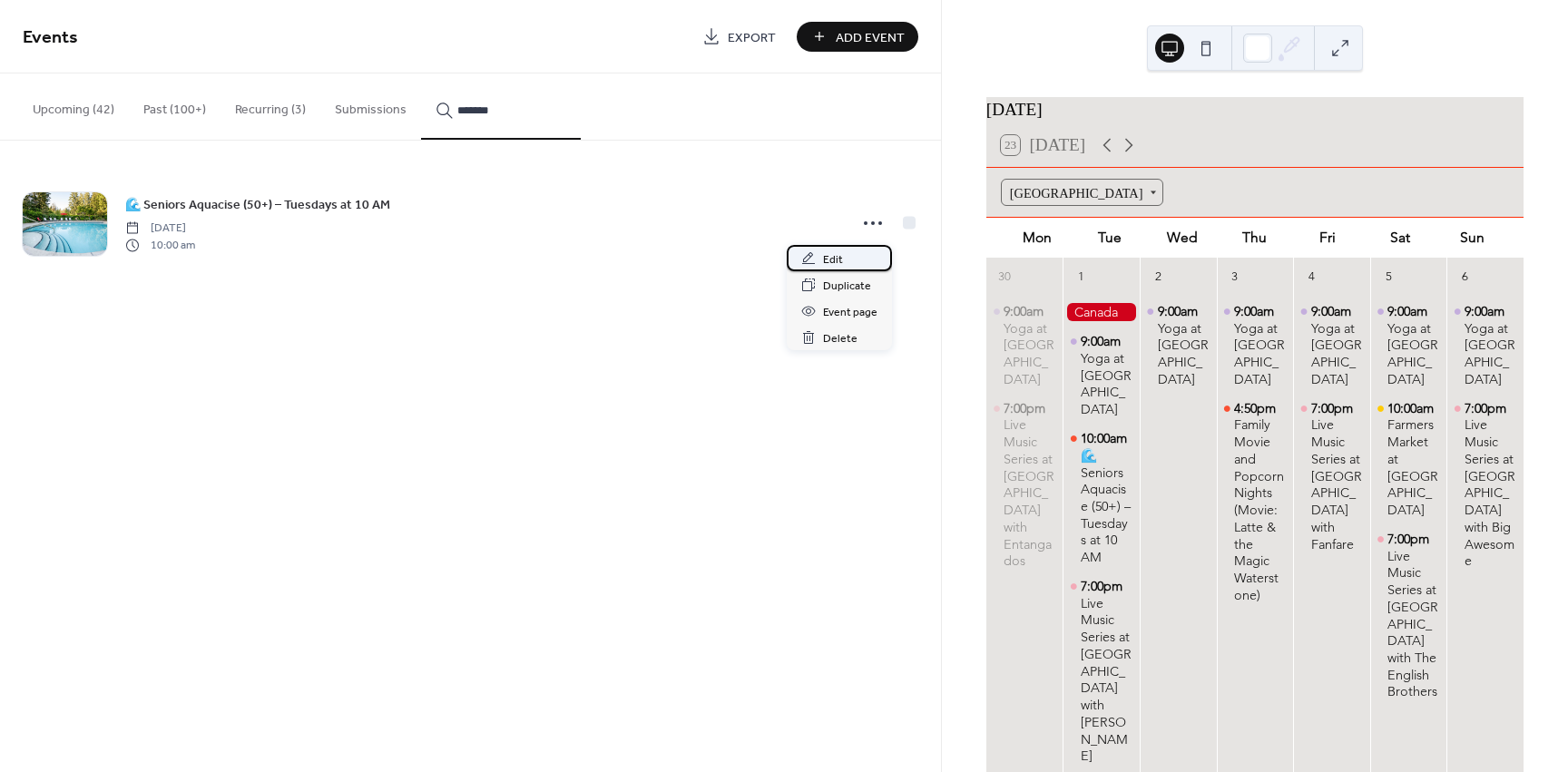 click on "Edit" at bounding box center [839, 258] 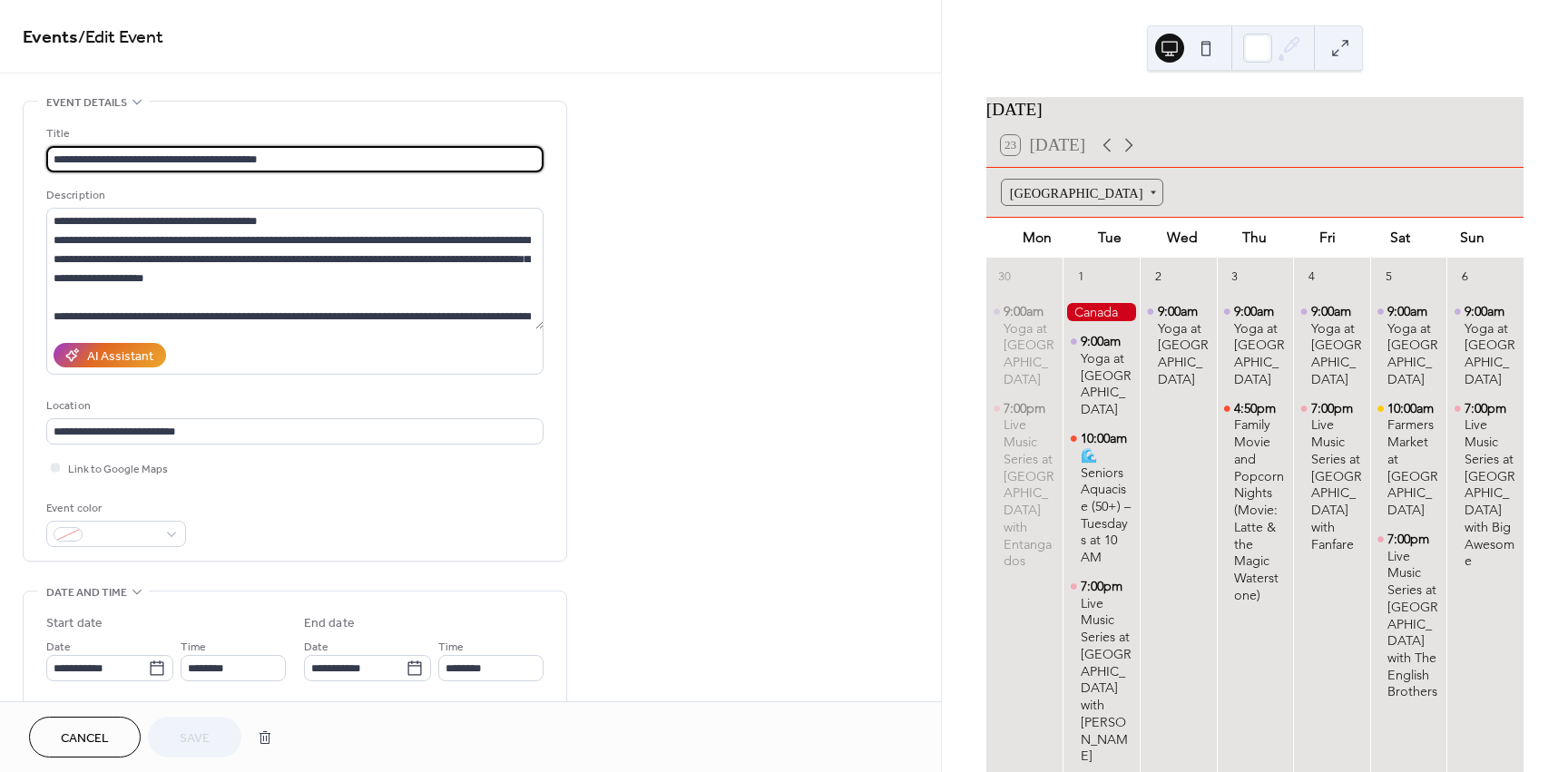 drag, startPoint x: 68, startPoint y: 156, endPoint x: 34, endPoint y: 156, distance: 34 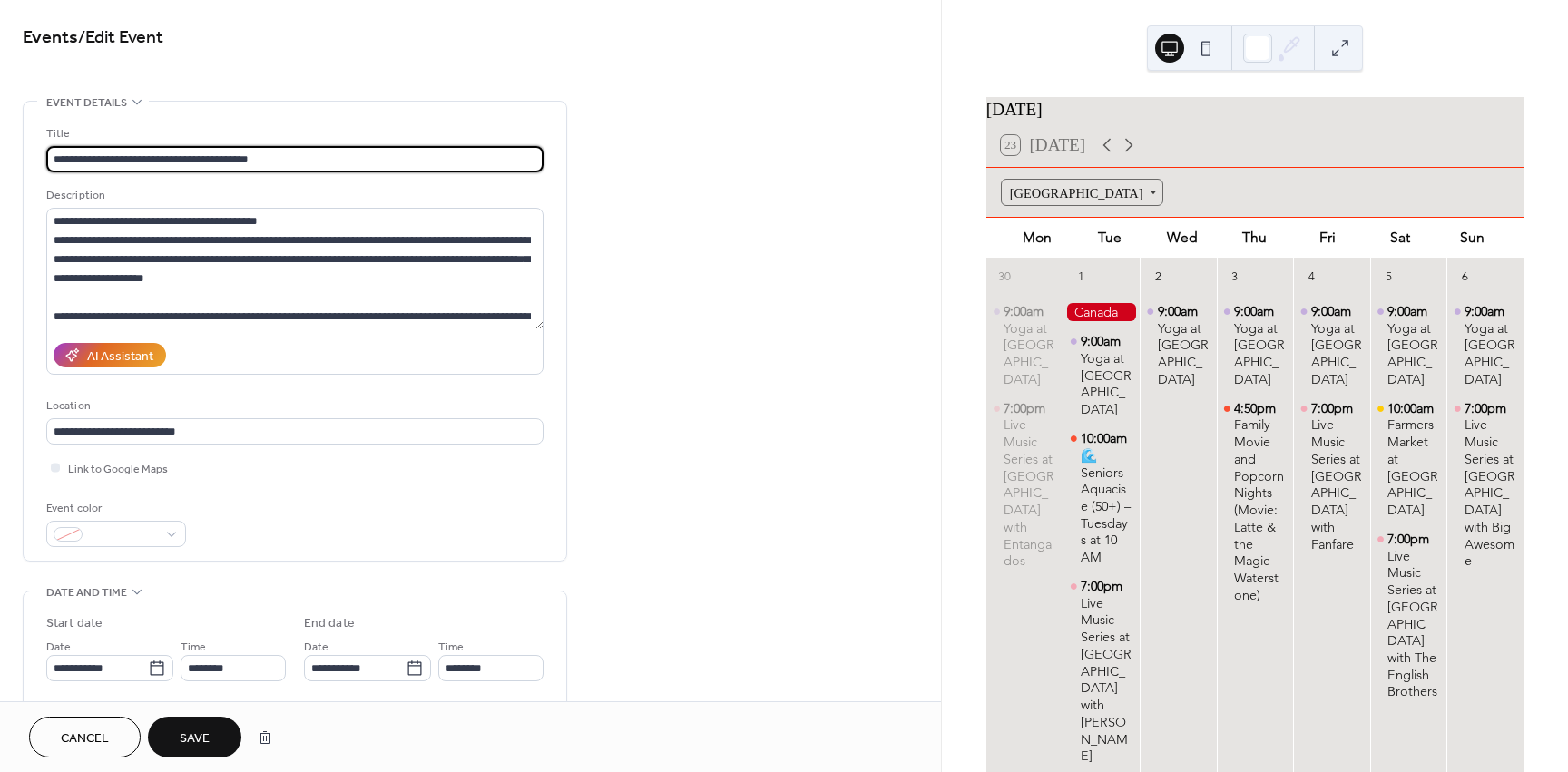 click on "**********" at bounding box center (295, 159) 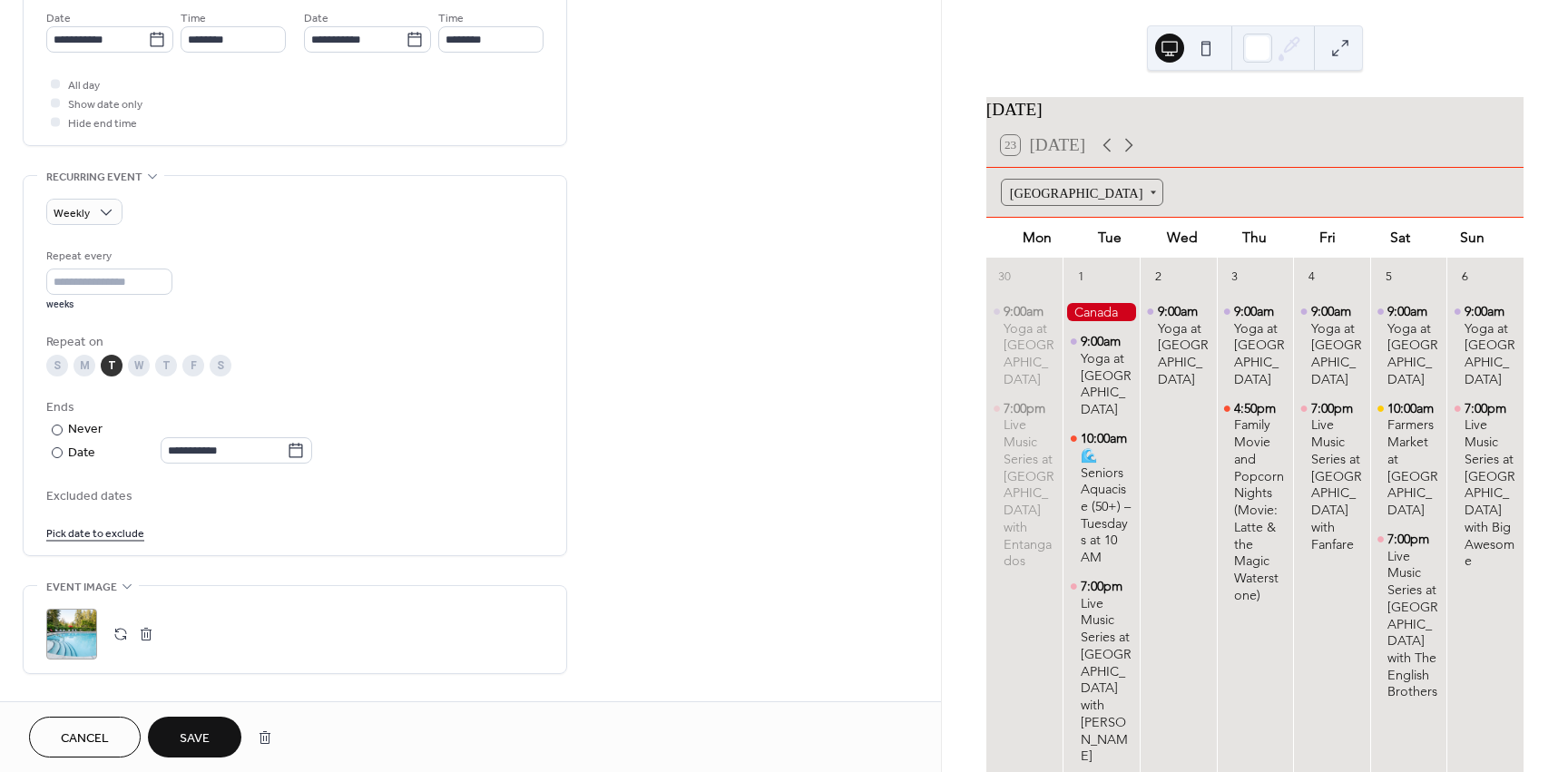 scroll, scrollTop: 635, scrollLeft: 0, axis: vertical 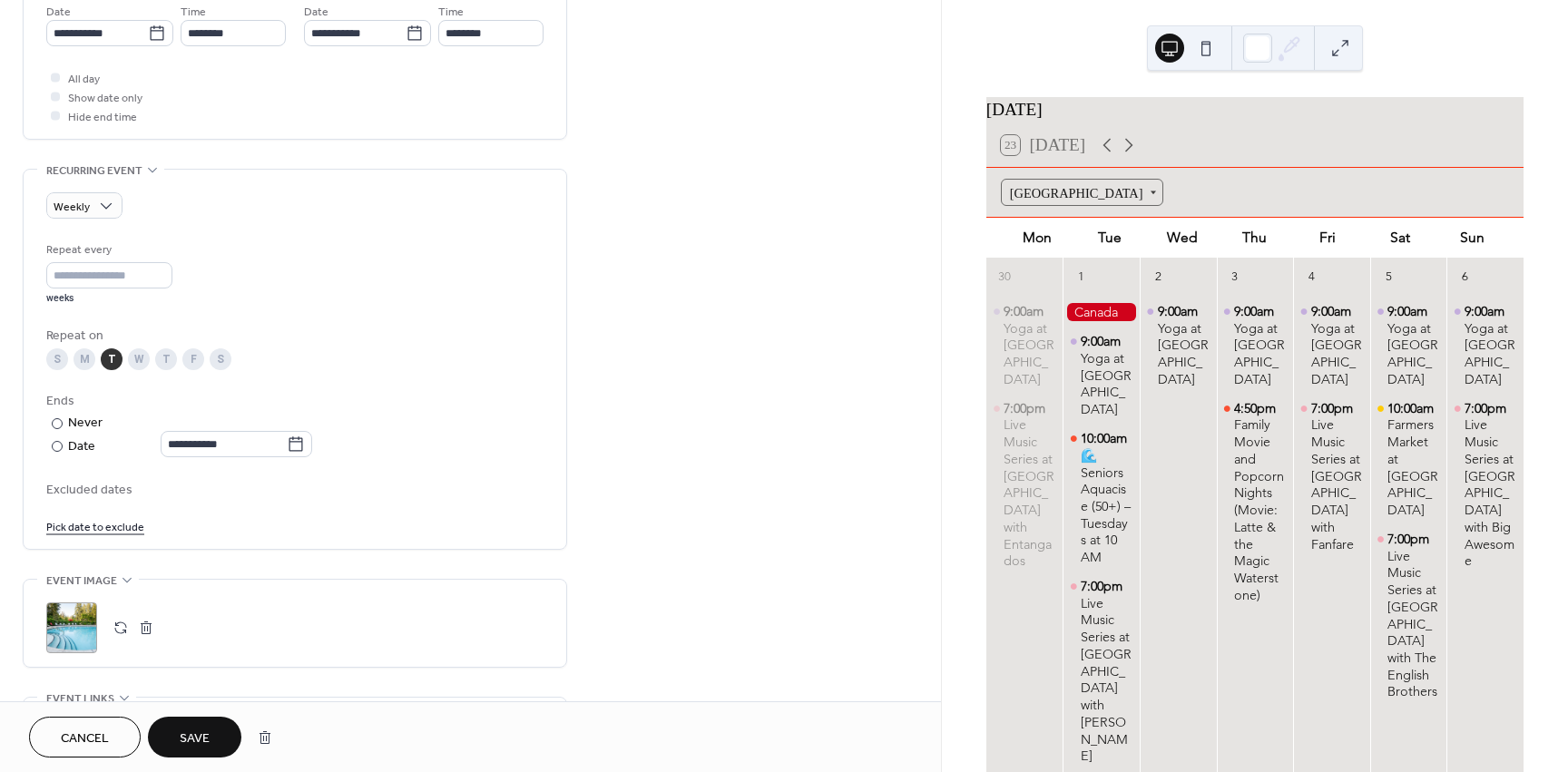 type on "**********" 